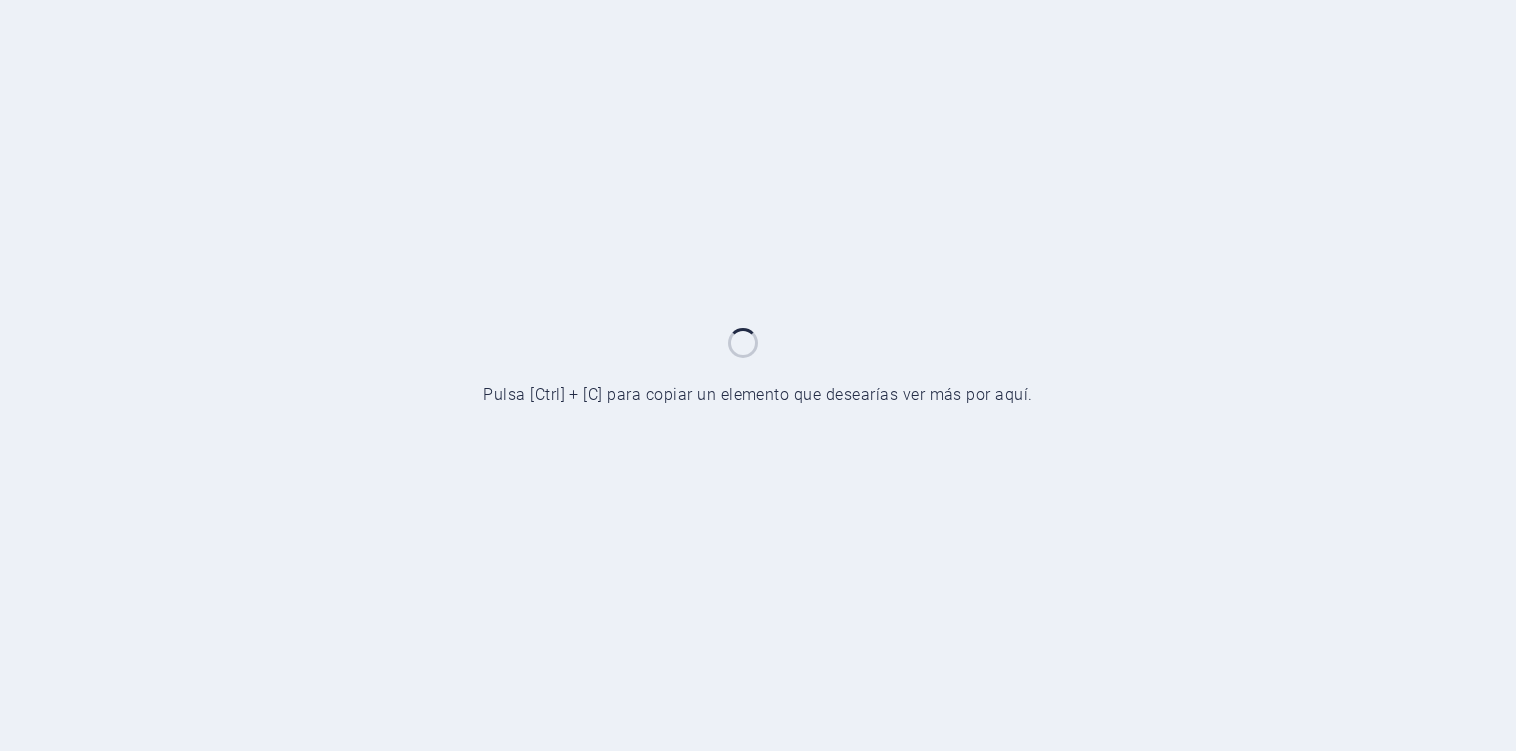 scroll, scrollTop: 0, scrollLeft: 0, axis: both 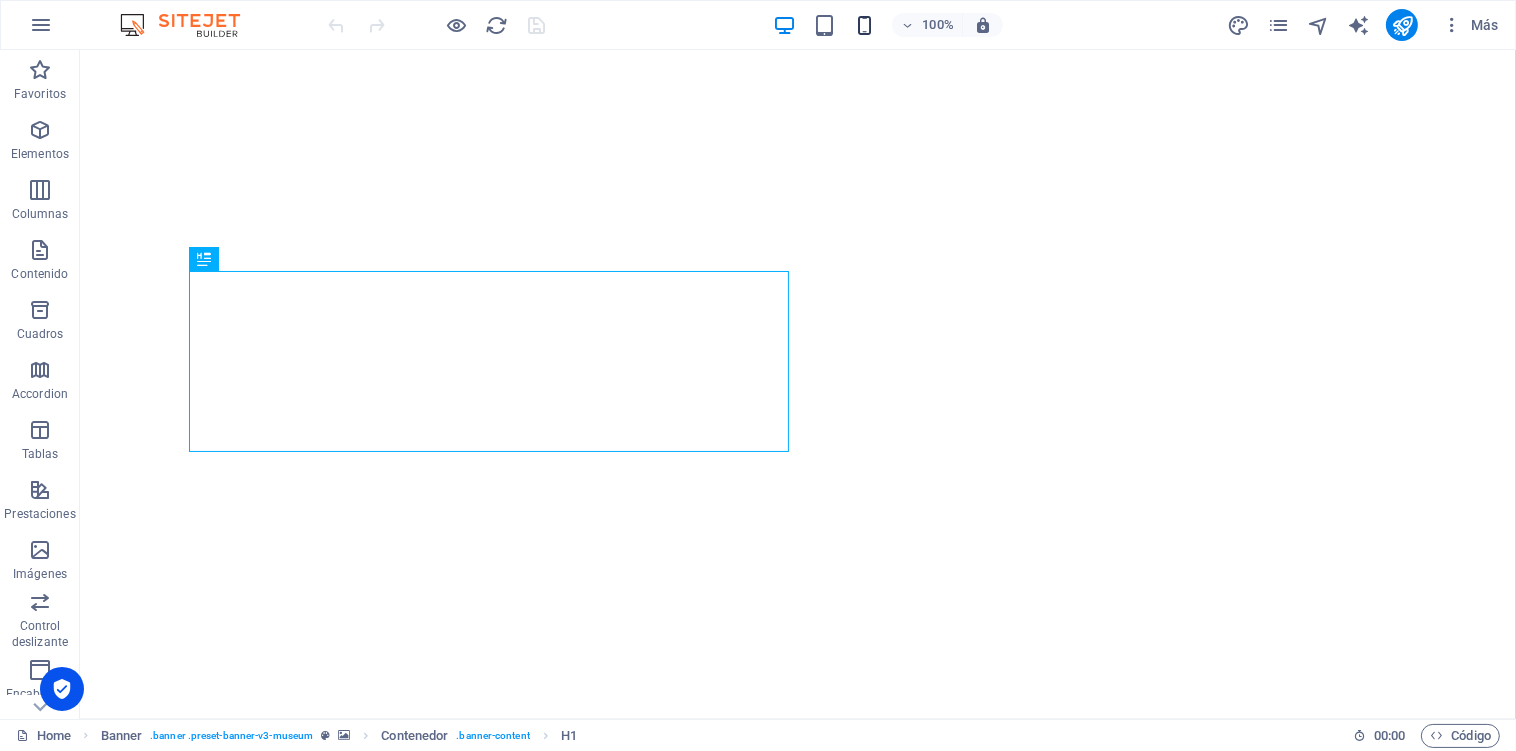 click at bounding box center (864, 25) 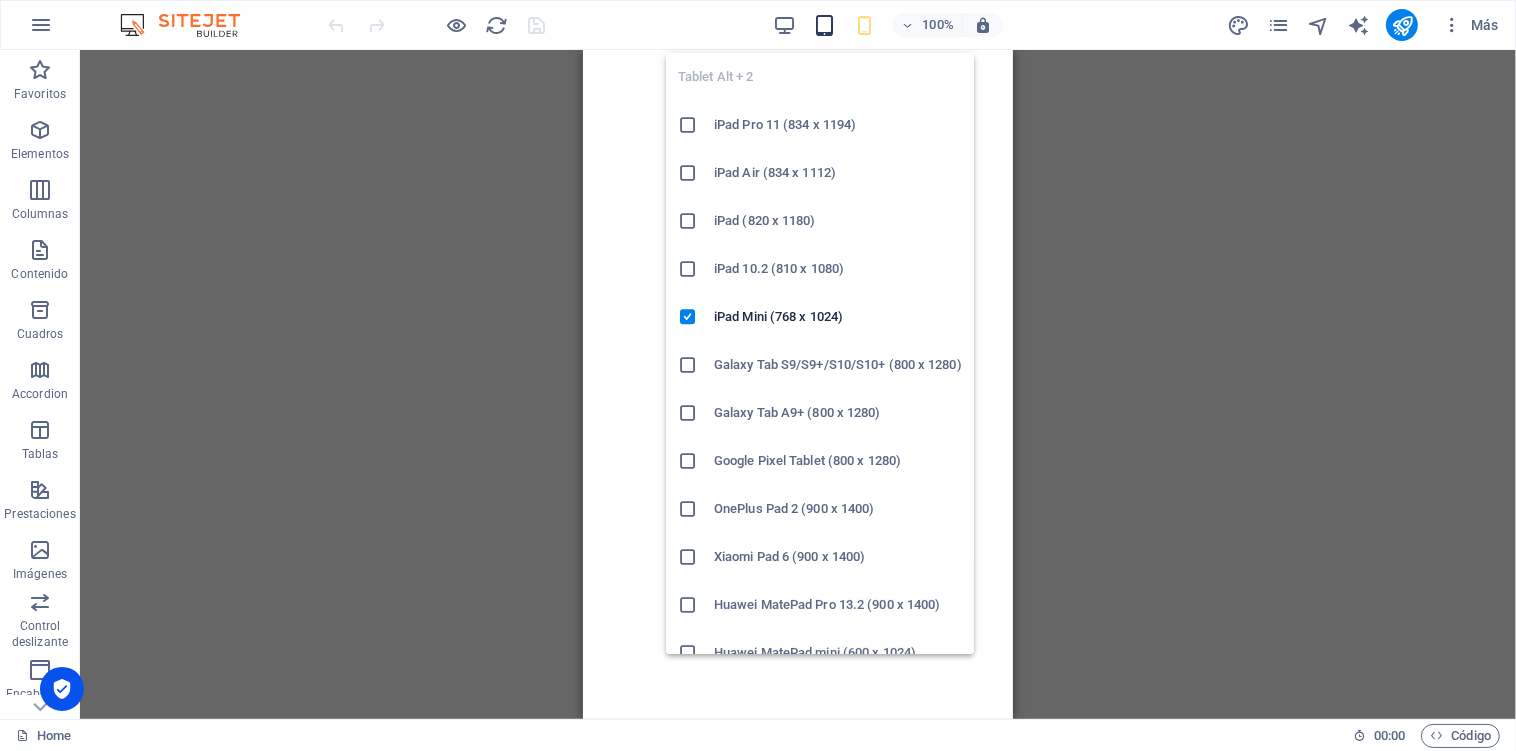 click at bounding box center [824, 25] 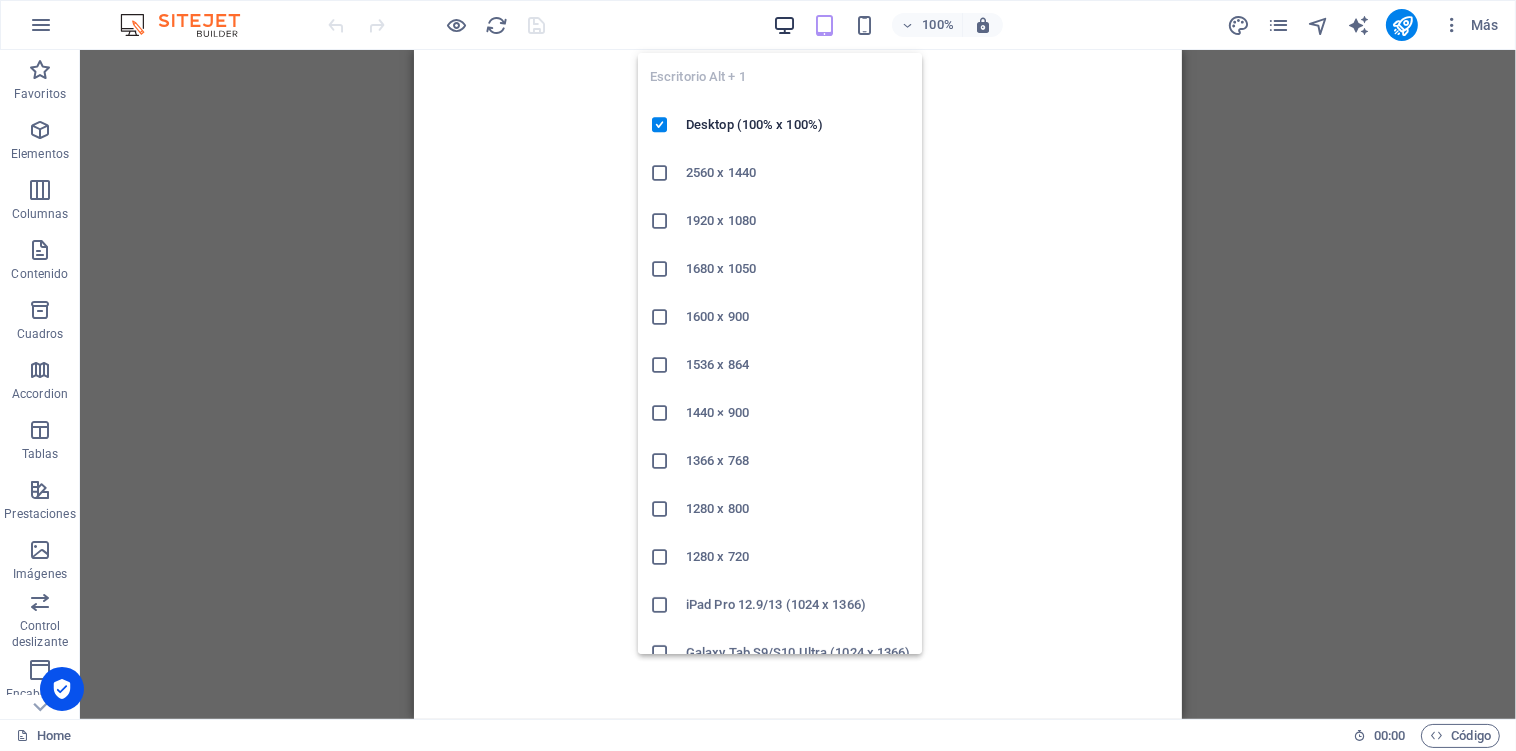 click at bounding box center [784, 25] 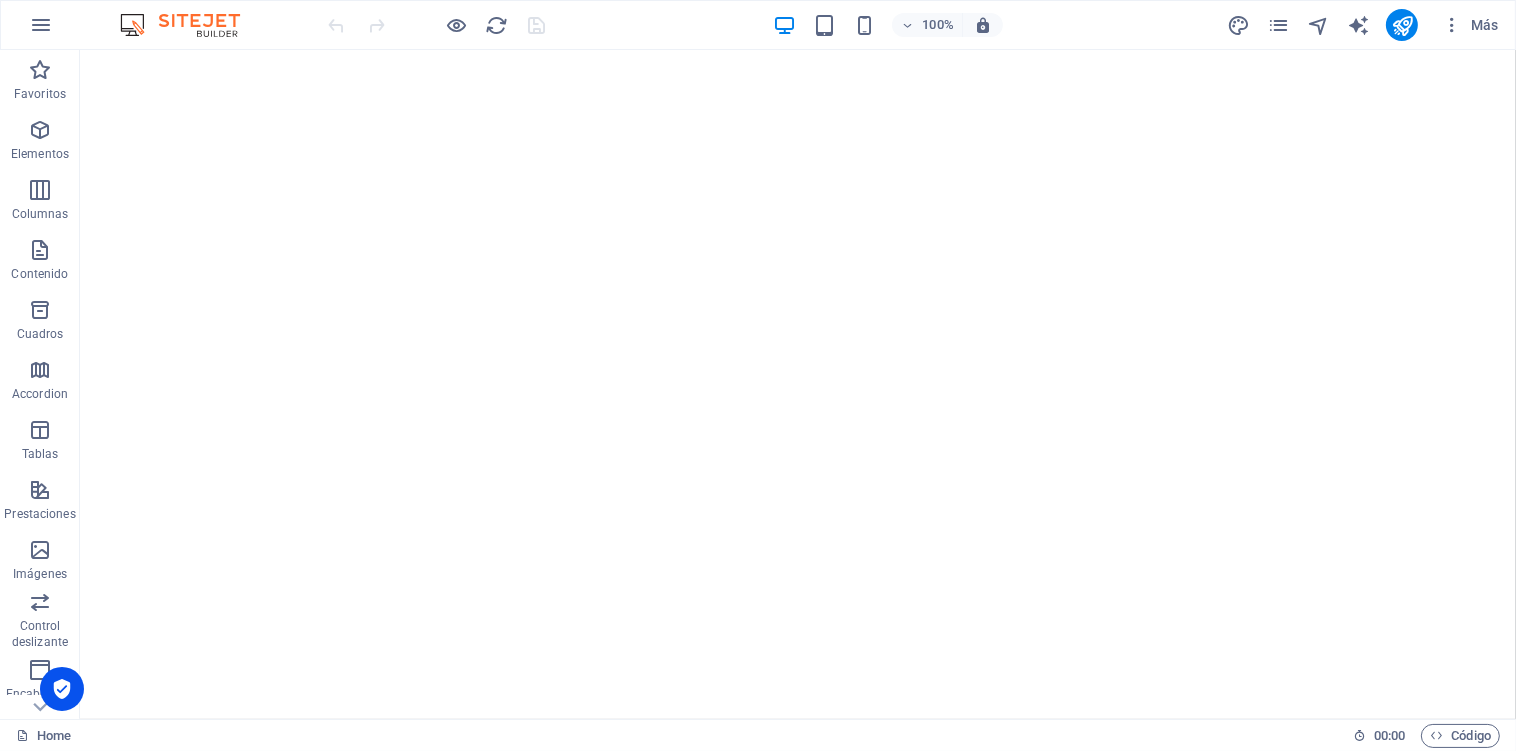 click at bounding box center (437, 25) 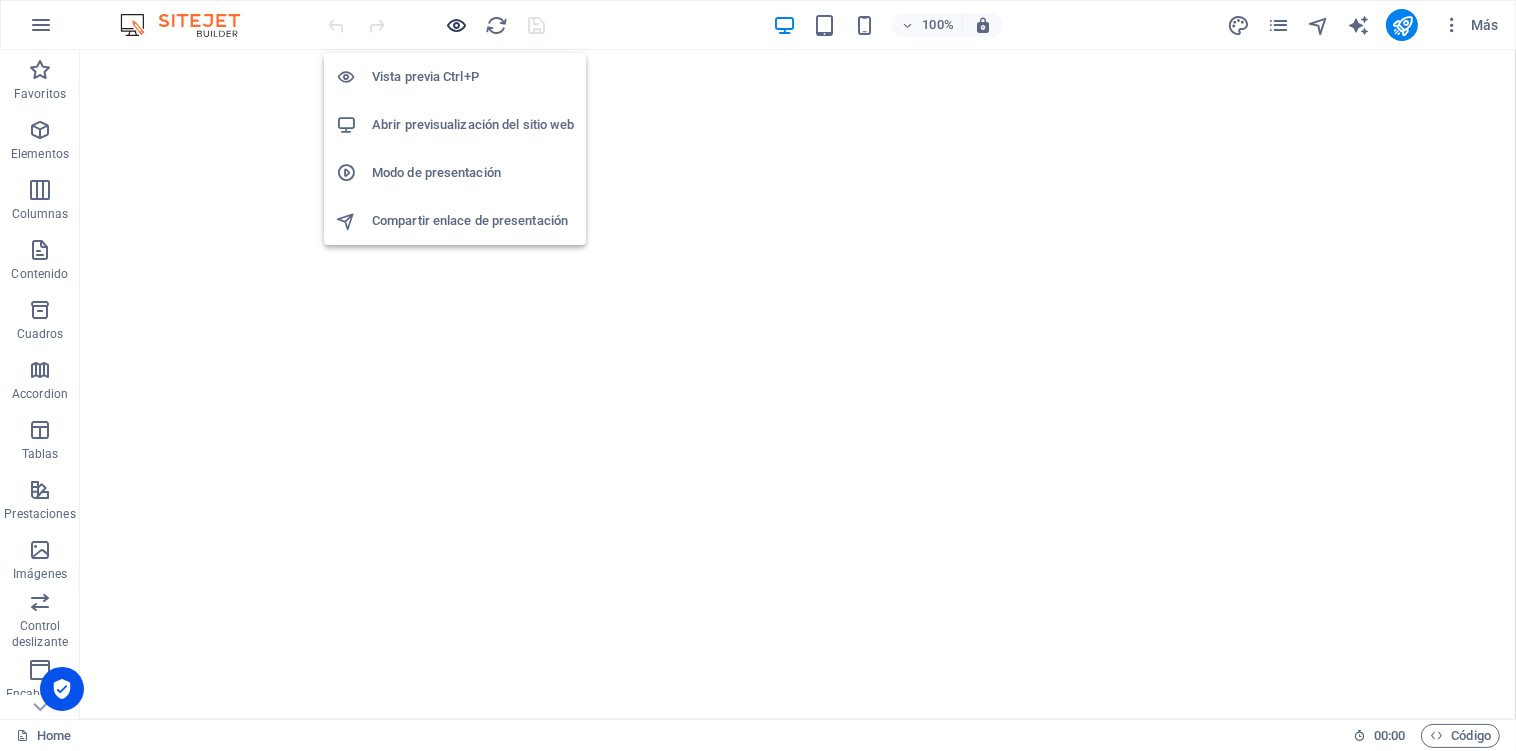 click at bounding box center [457, 25] 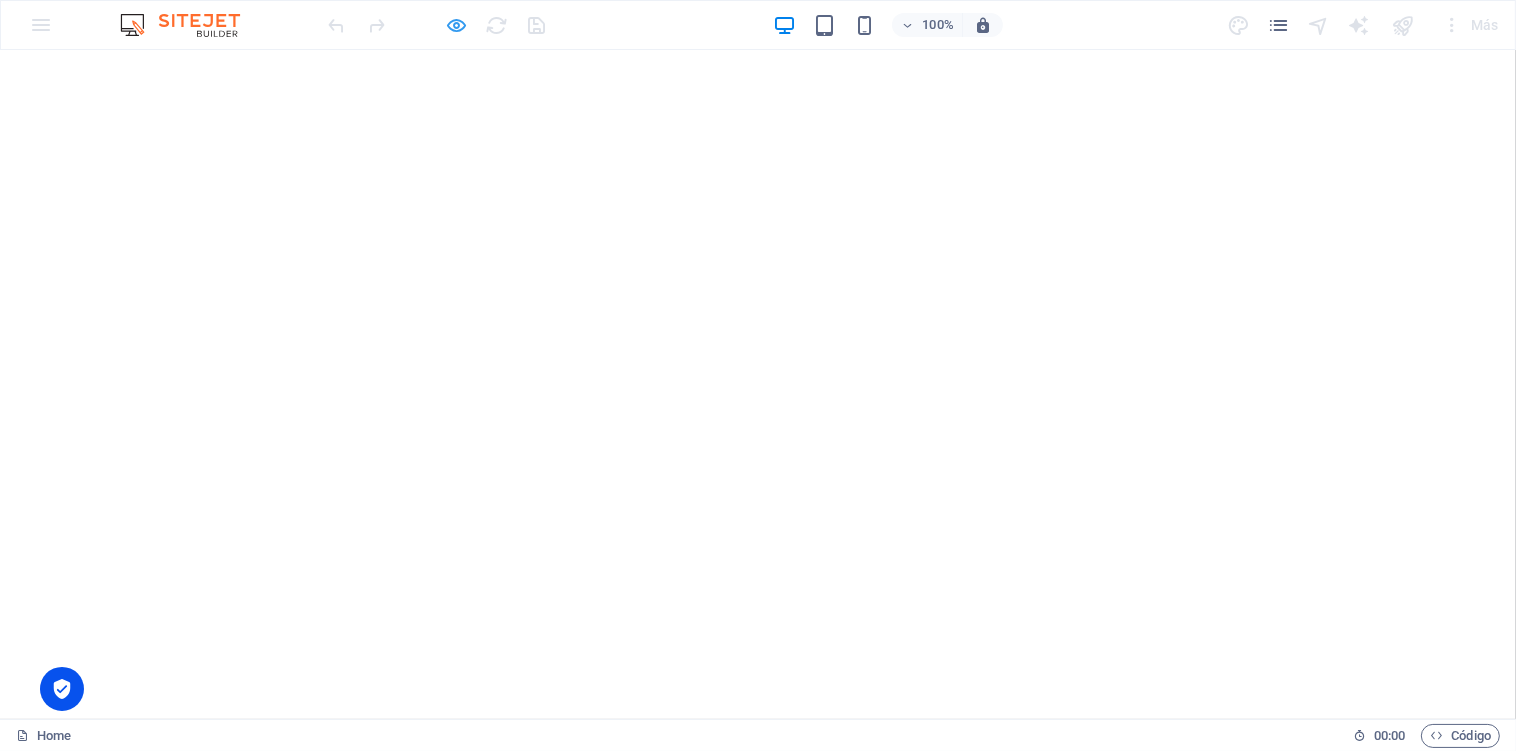 click at bounding box center [457, 25] 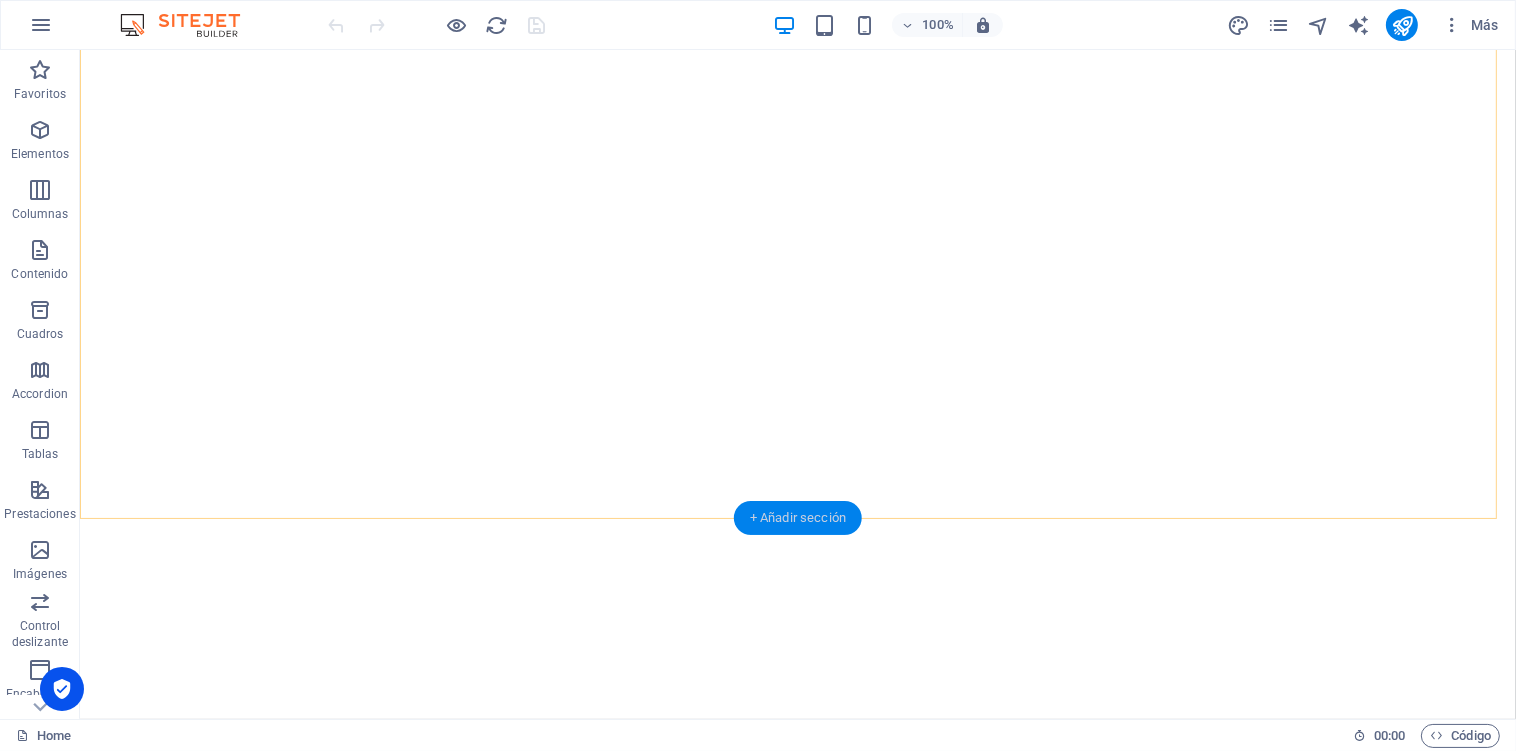 click on "+ Añadir sección" at bounding box center (798, 518) 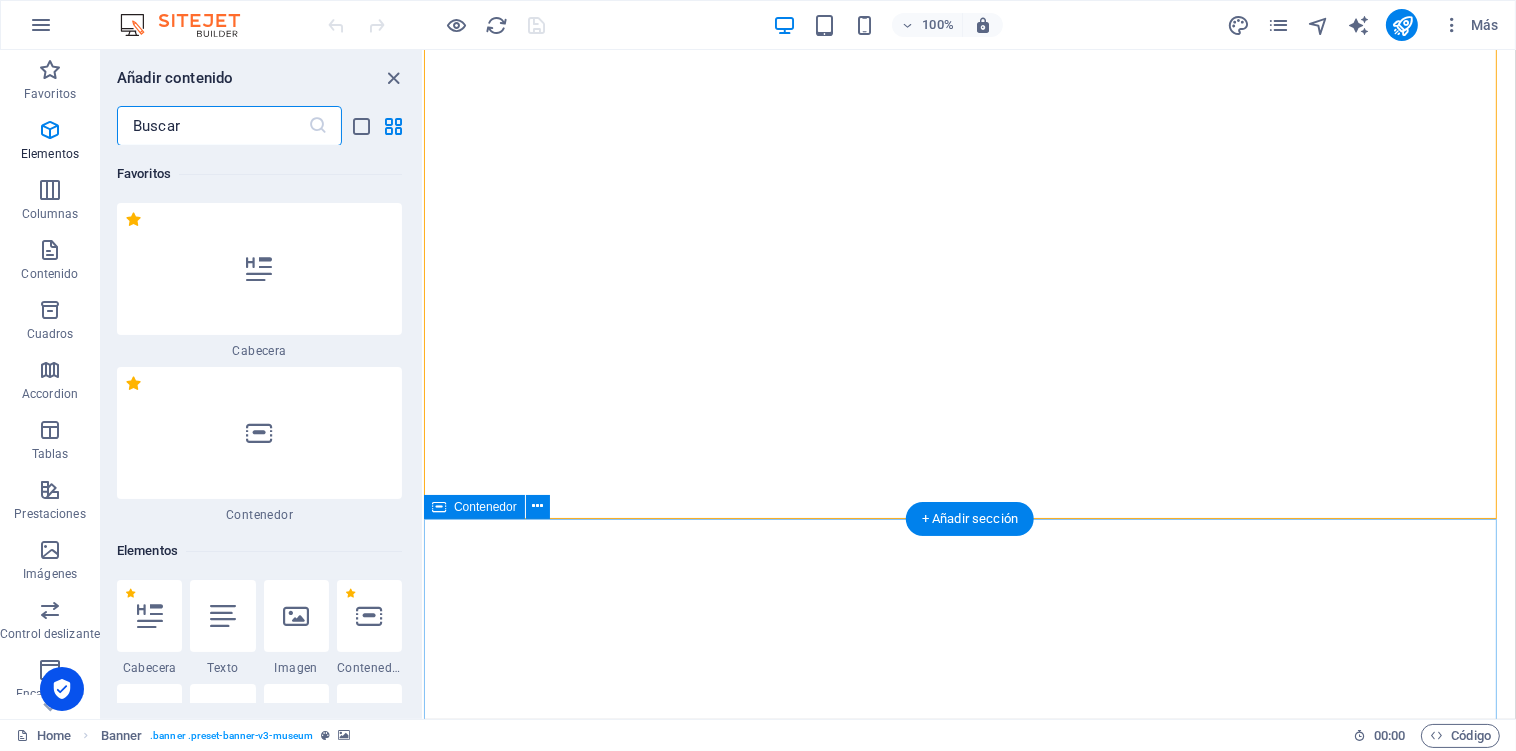 scroll, scrollTop: 6557, scrollLeft: 0, axis: vertical 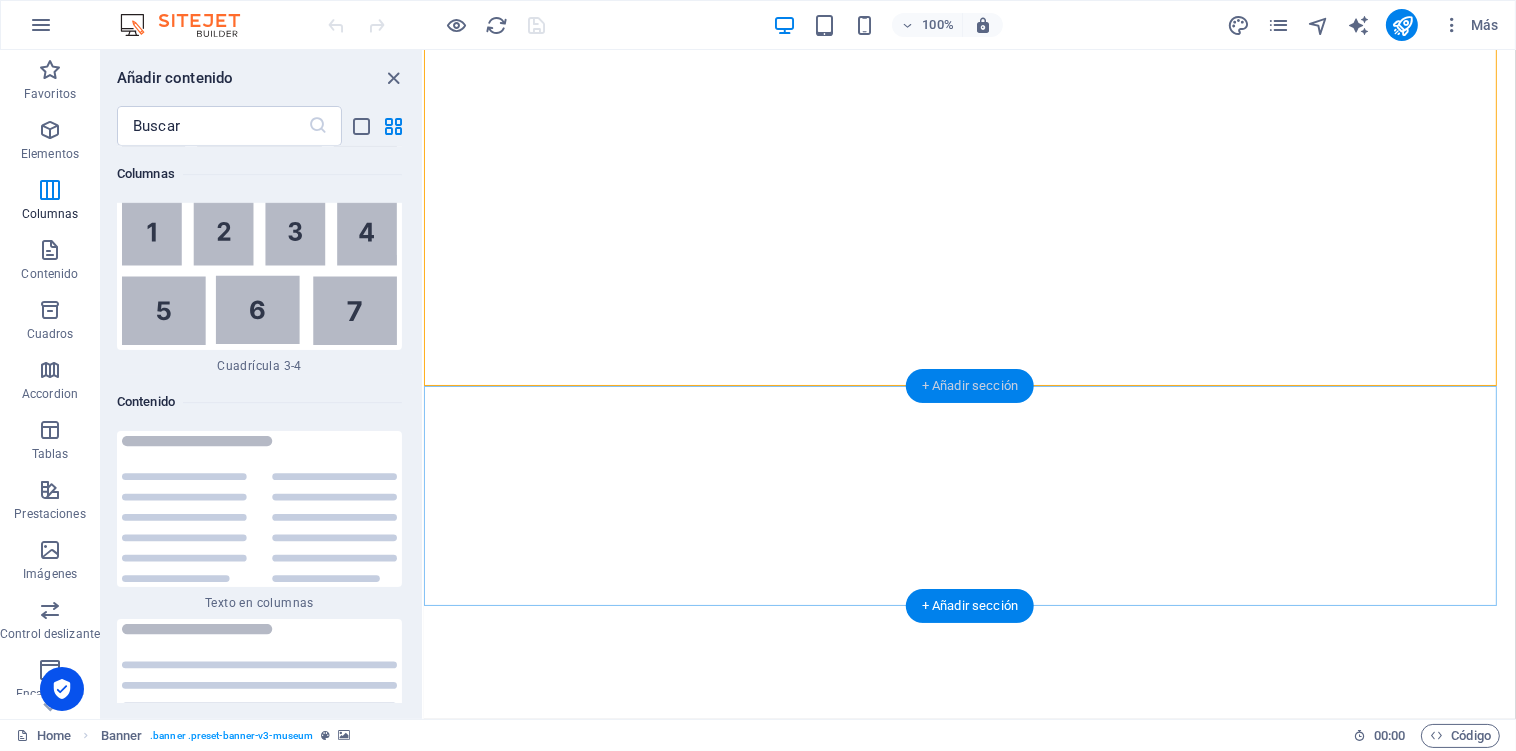 click on "+ Añadir sección" at bounding box center [970, 386] 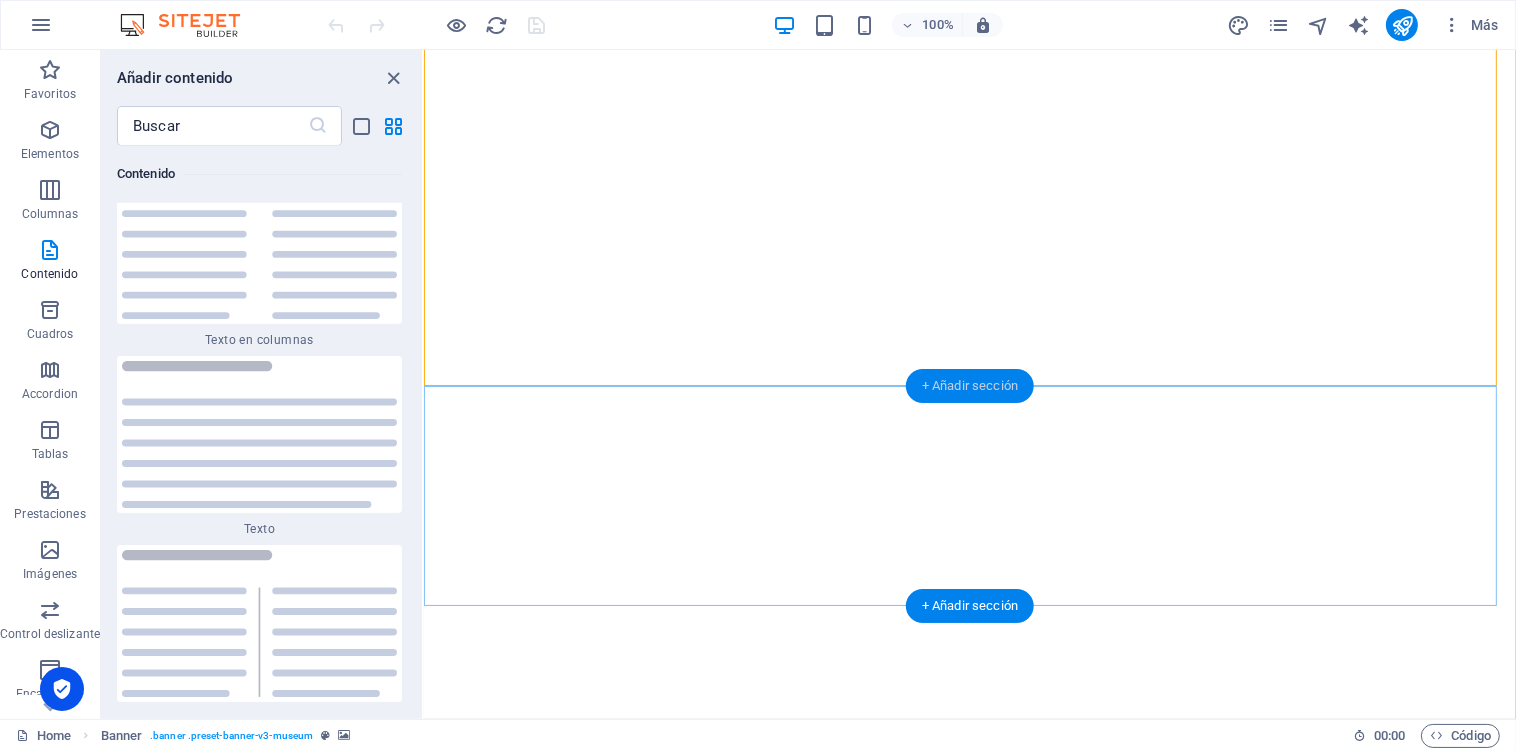 scroll, scrollTop: 6820, scrollLeft: 0, axis: vertical 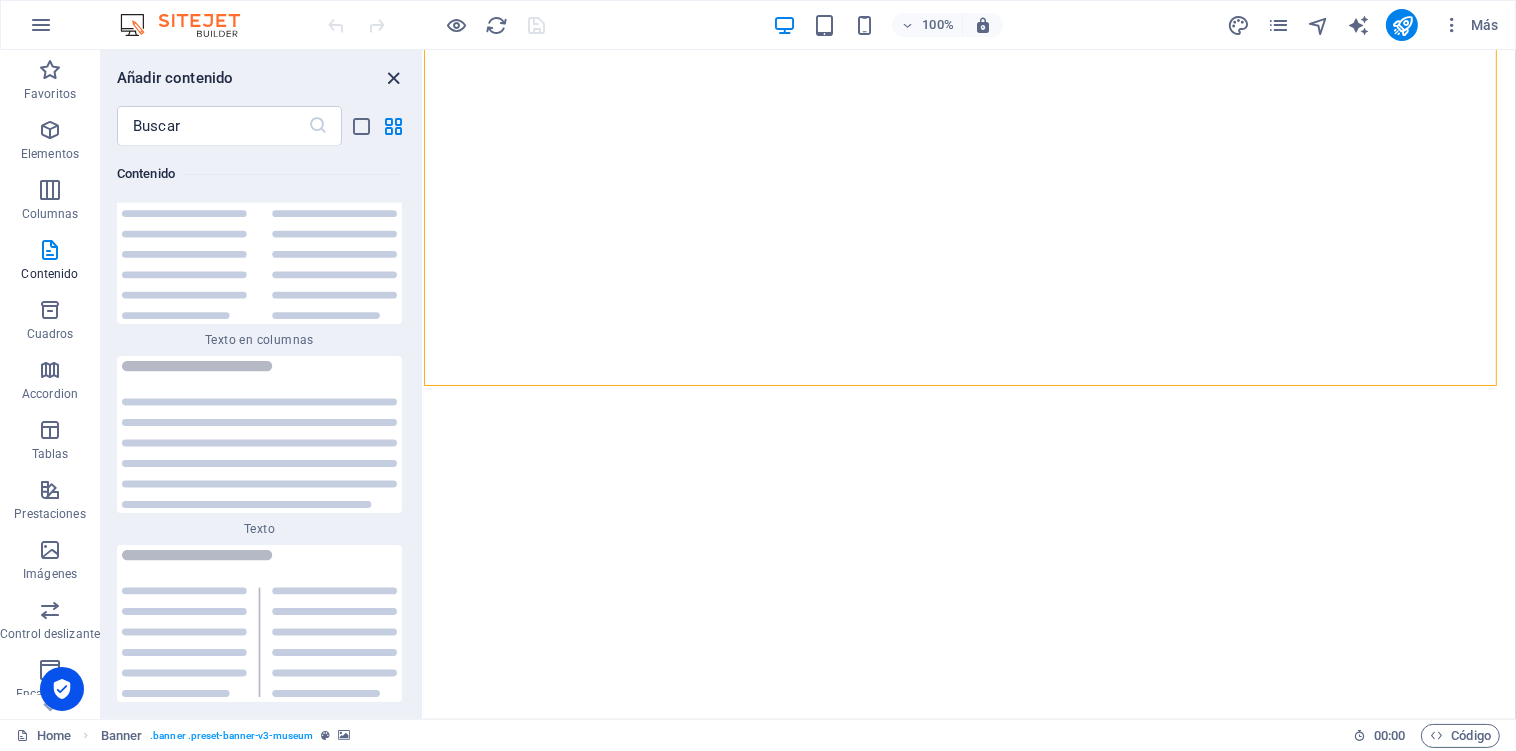 click at bounding box center (394, 78) 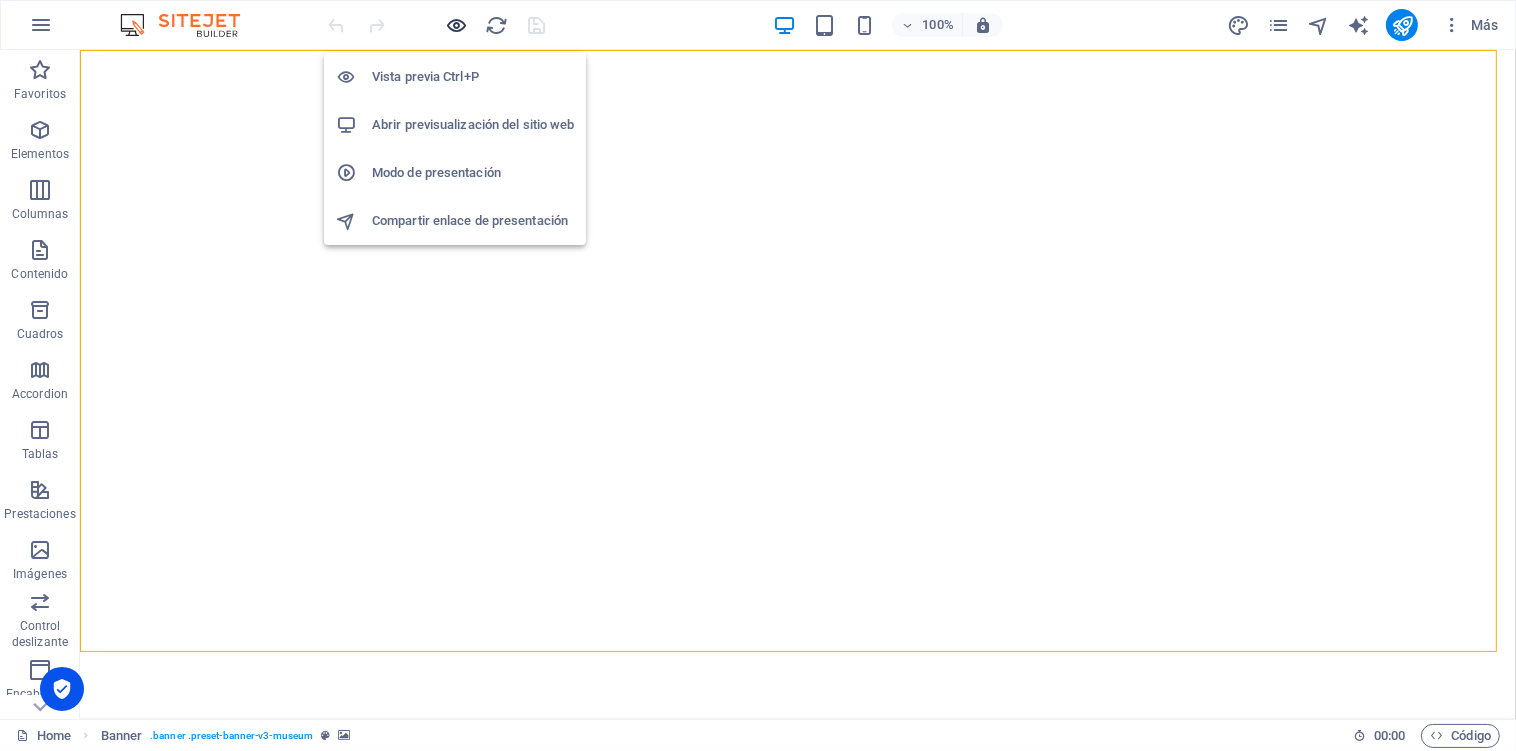 click at bounding box center [457, 25] 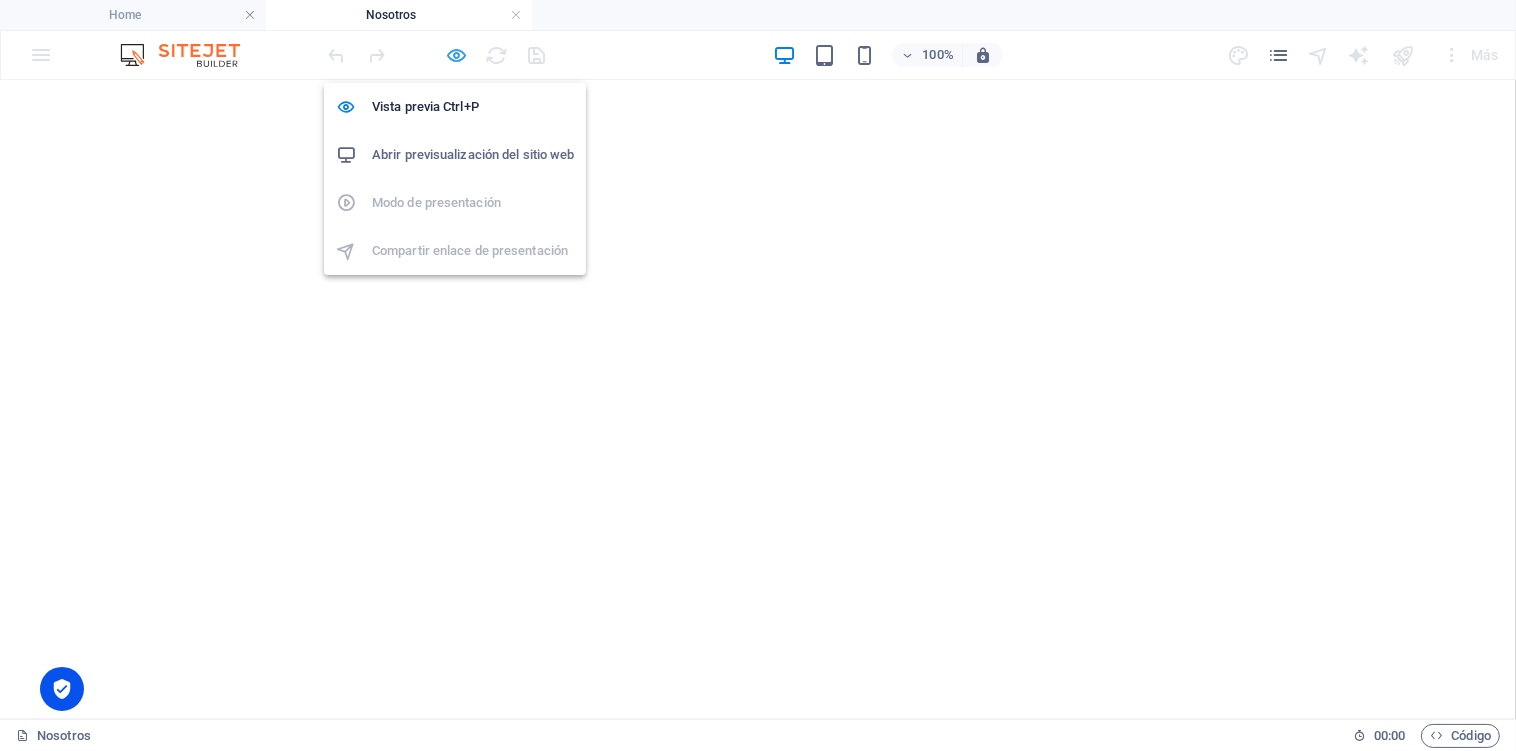 click at bounding box center (457, 55) 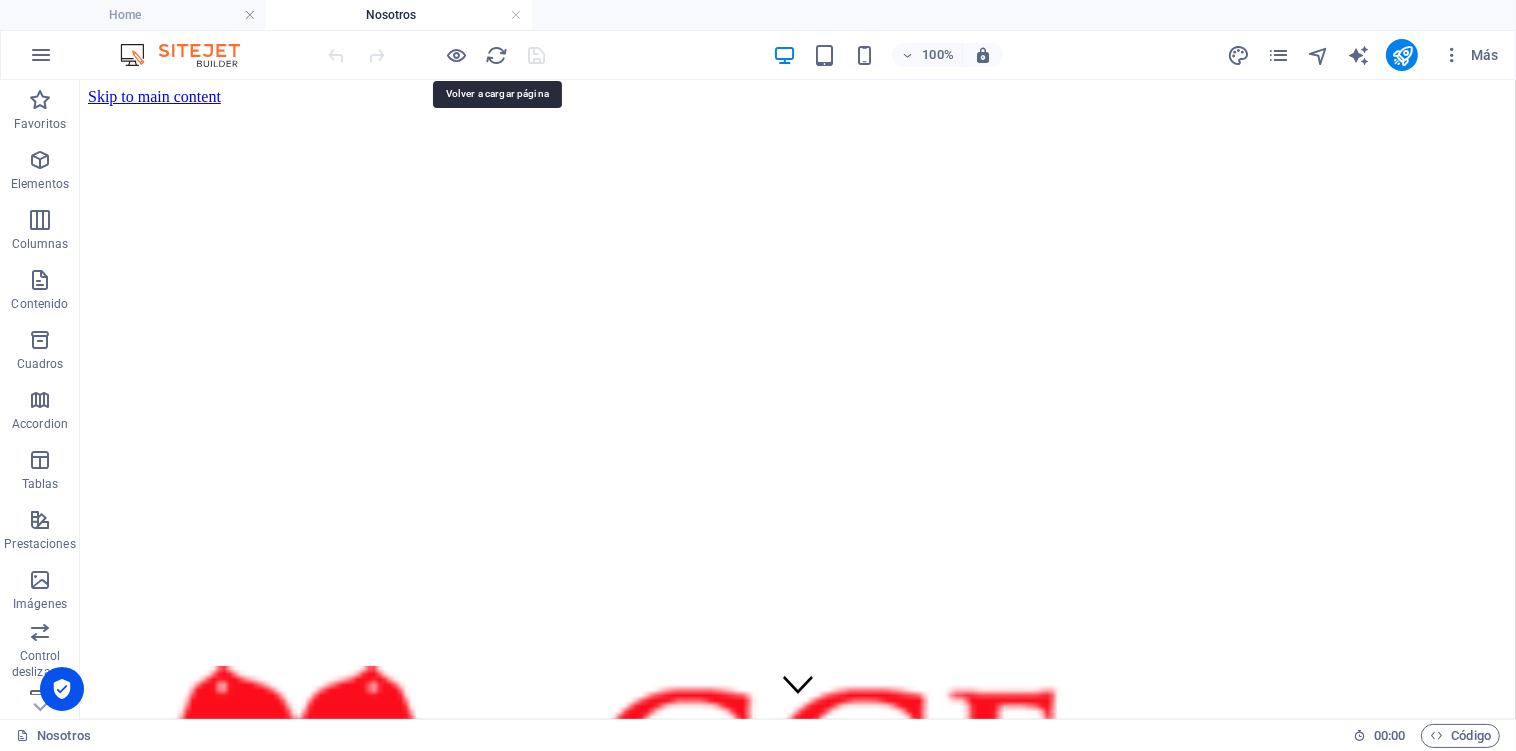 scroll, scrollTop: 667, scrollLeft: 0, axis: vertical 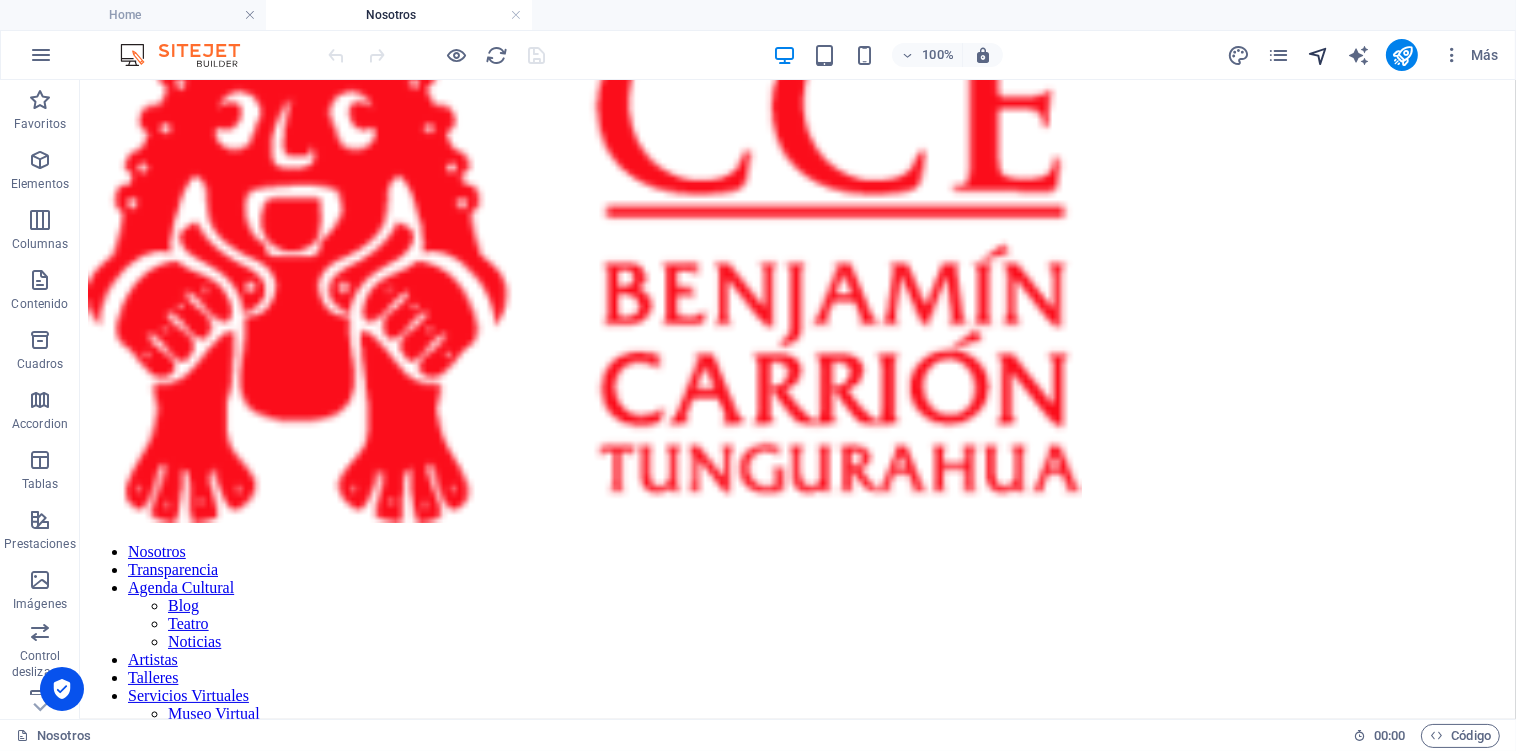 click at bounding box center (1318, 55) 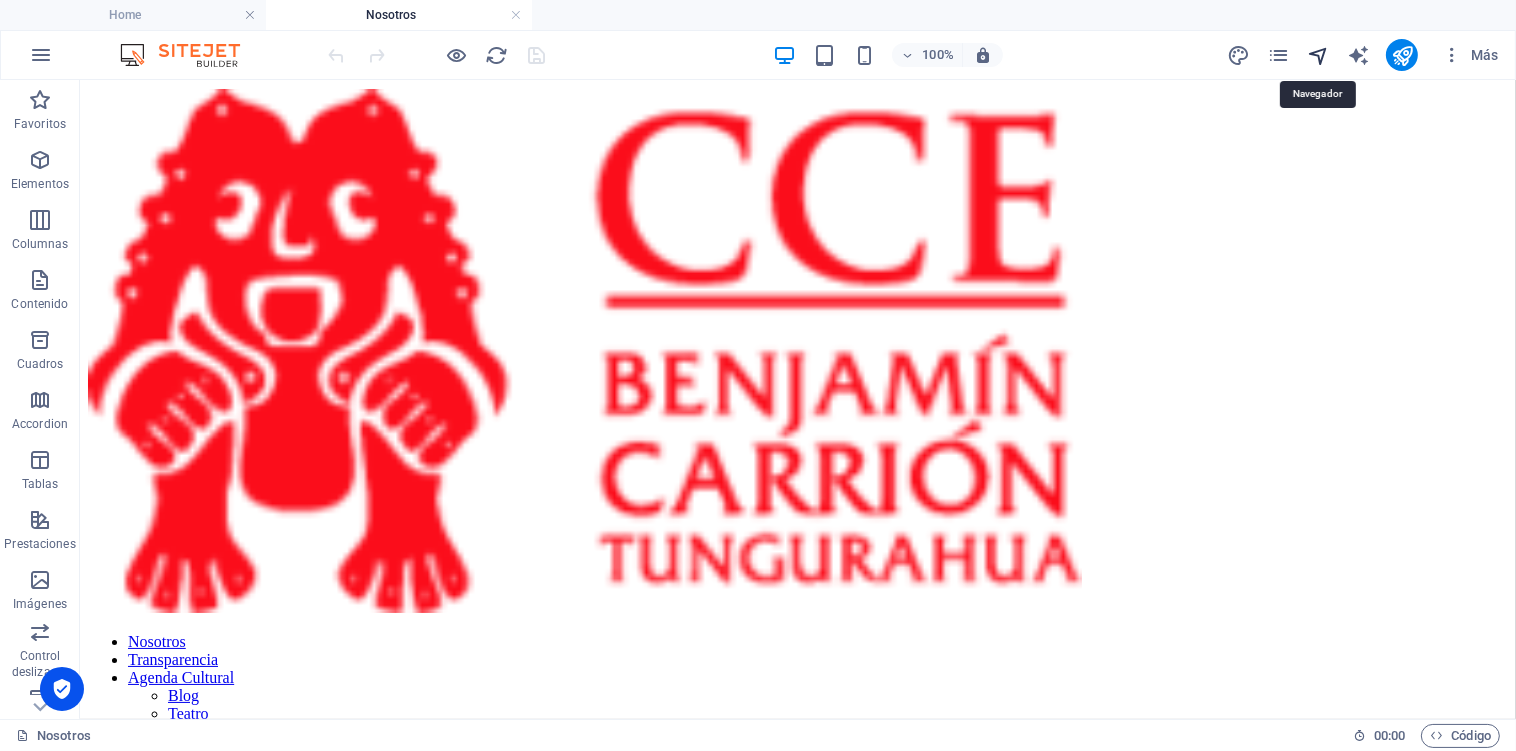 select on "14755098-es" 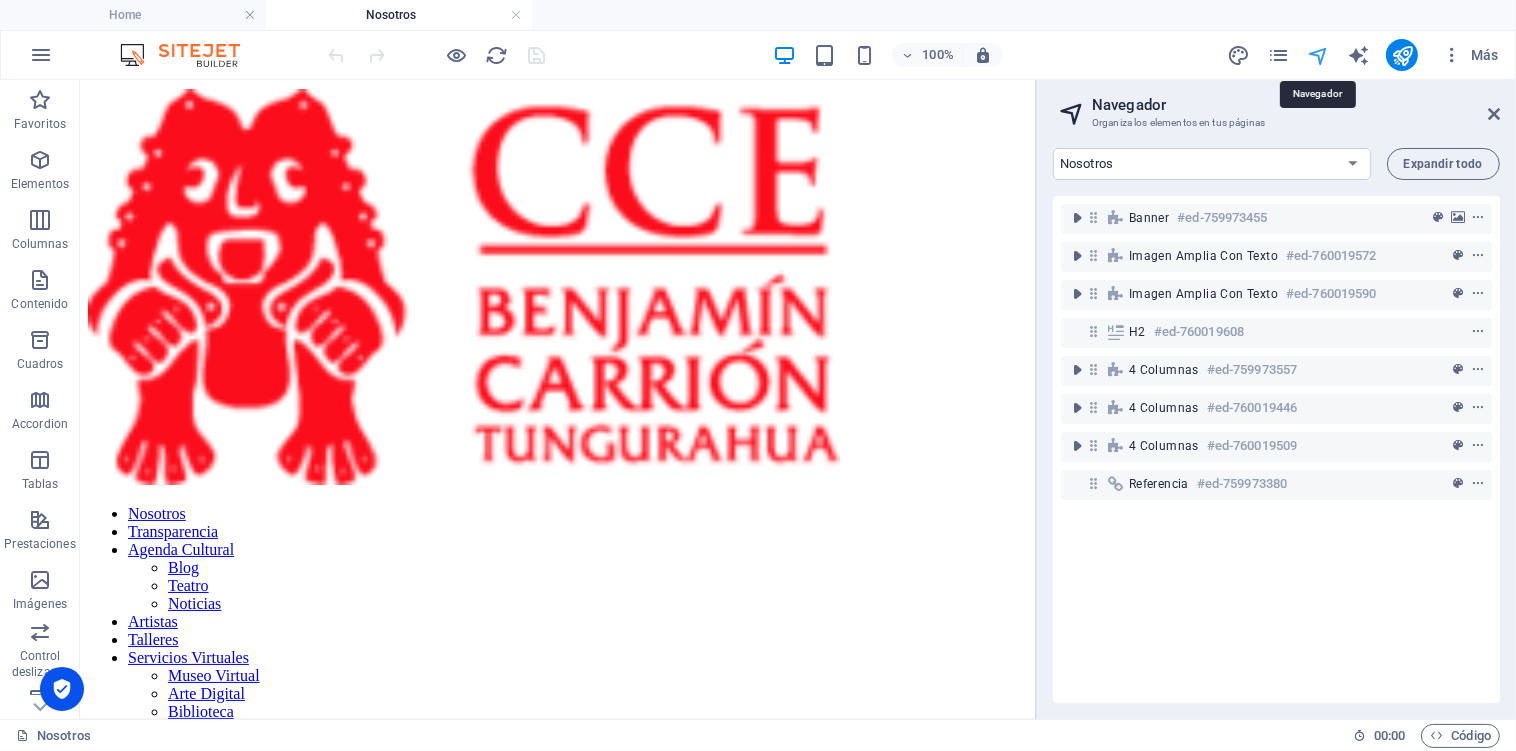 scroll, scrollTop: 756, scrollLeft: 0, axis: vertical 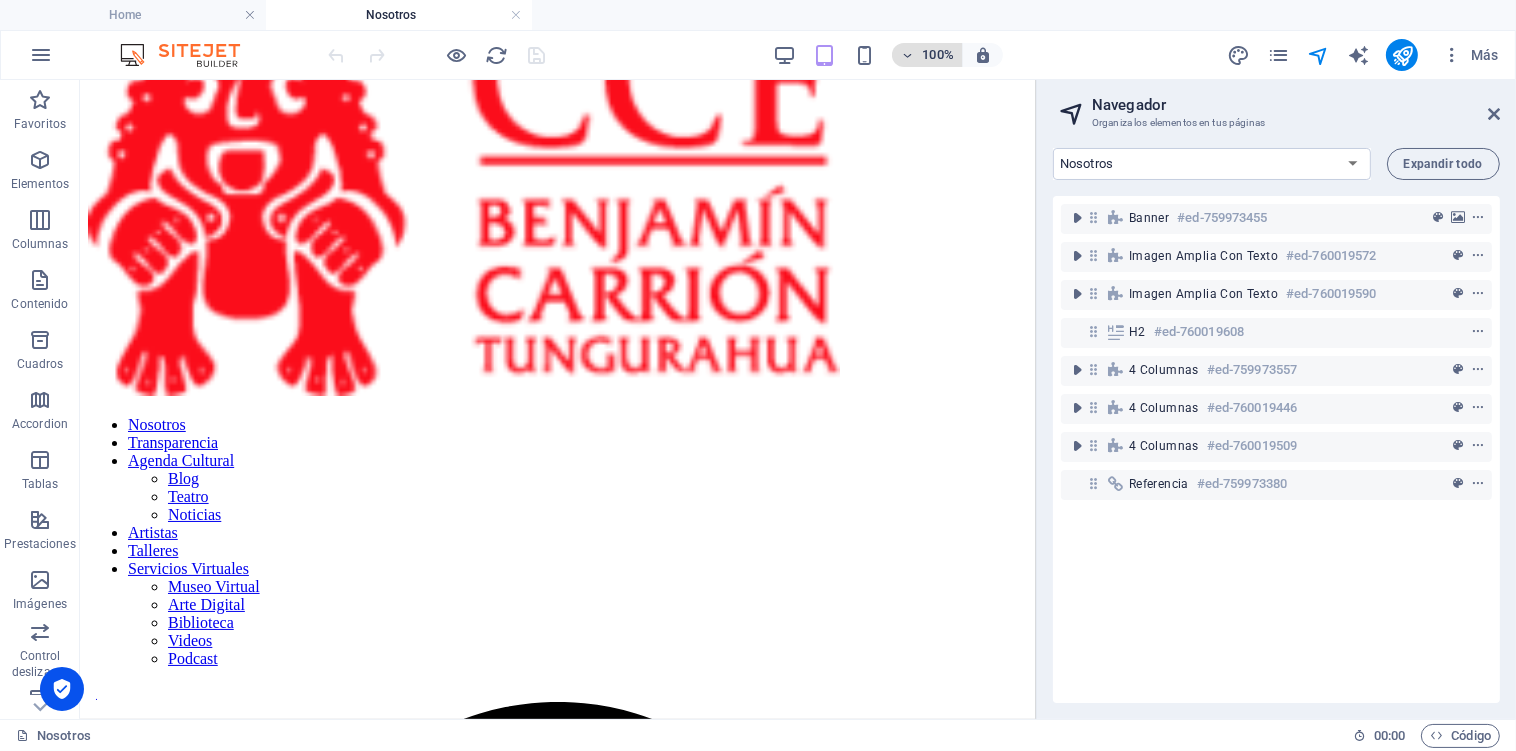 click on "100%" at bounding box center [938, 55] 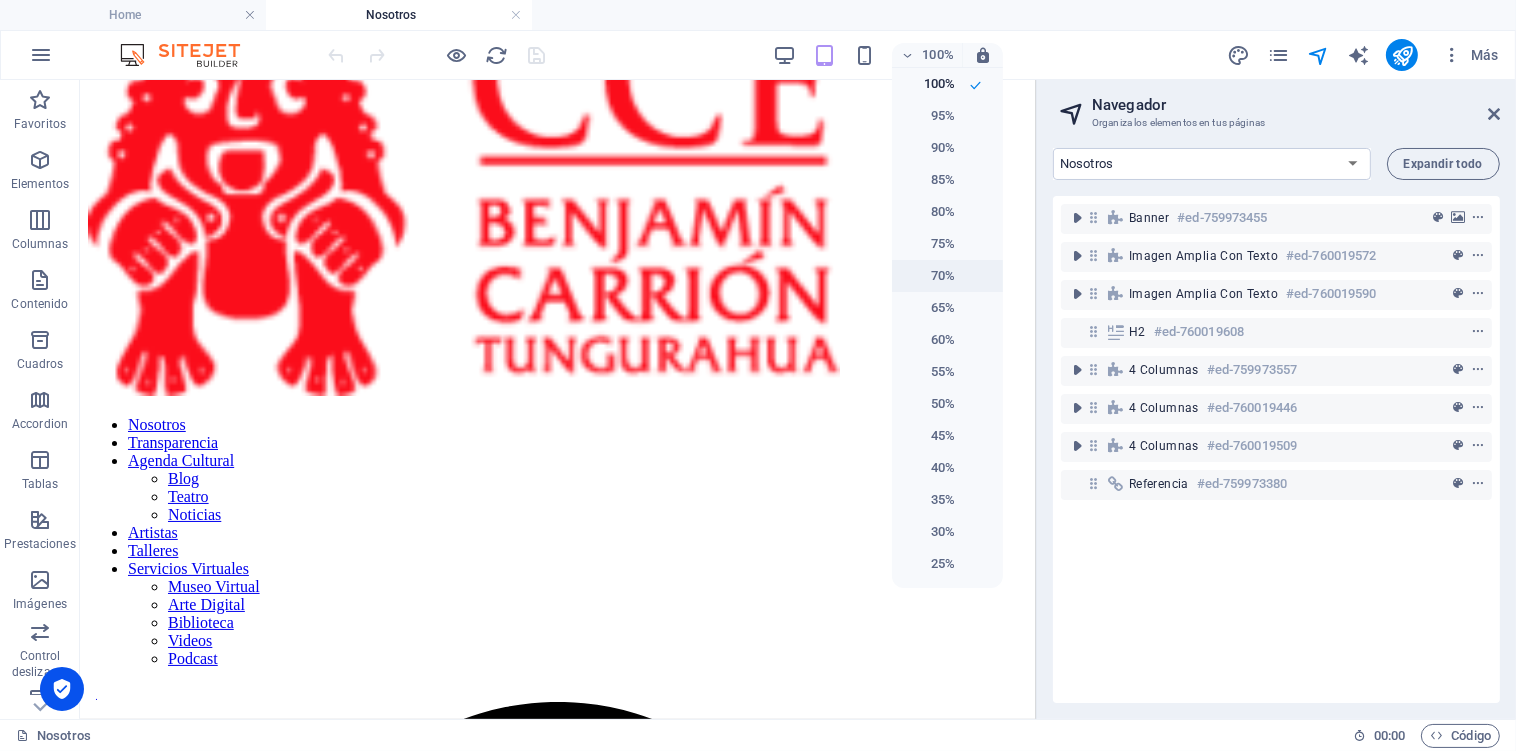 click on "70%" at bounding box center (929, 276) 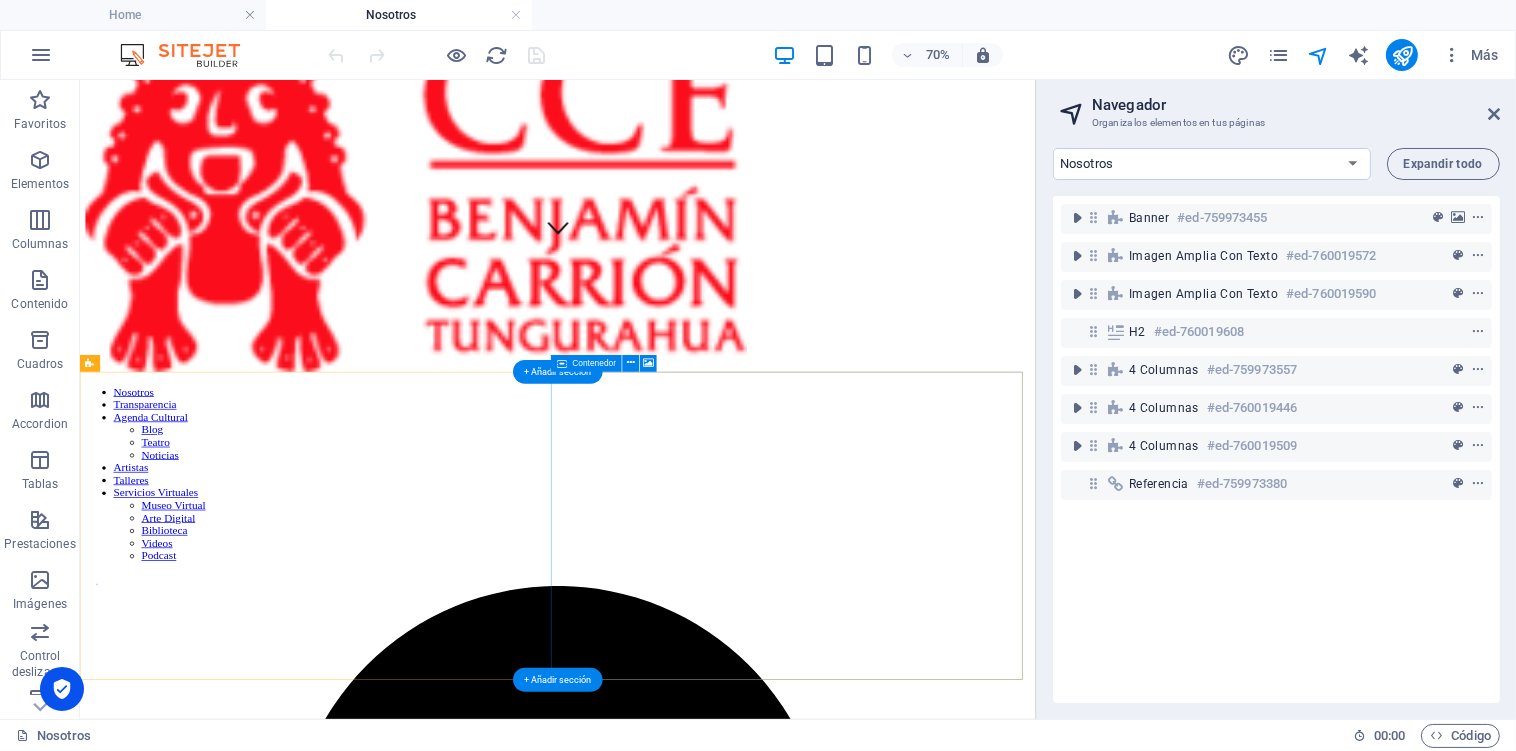 scroll, scrollTop: 266, scrollLeft: 0, axis: vertical 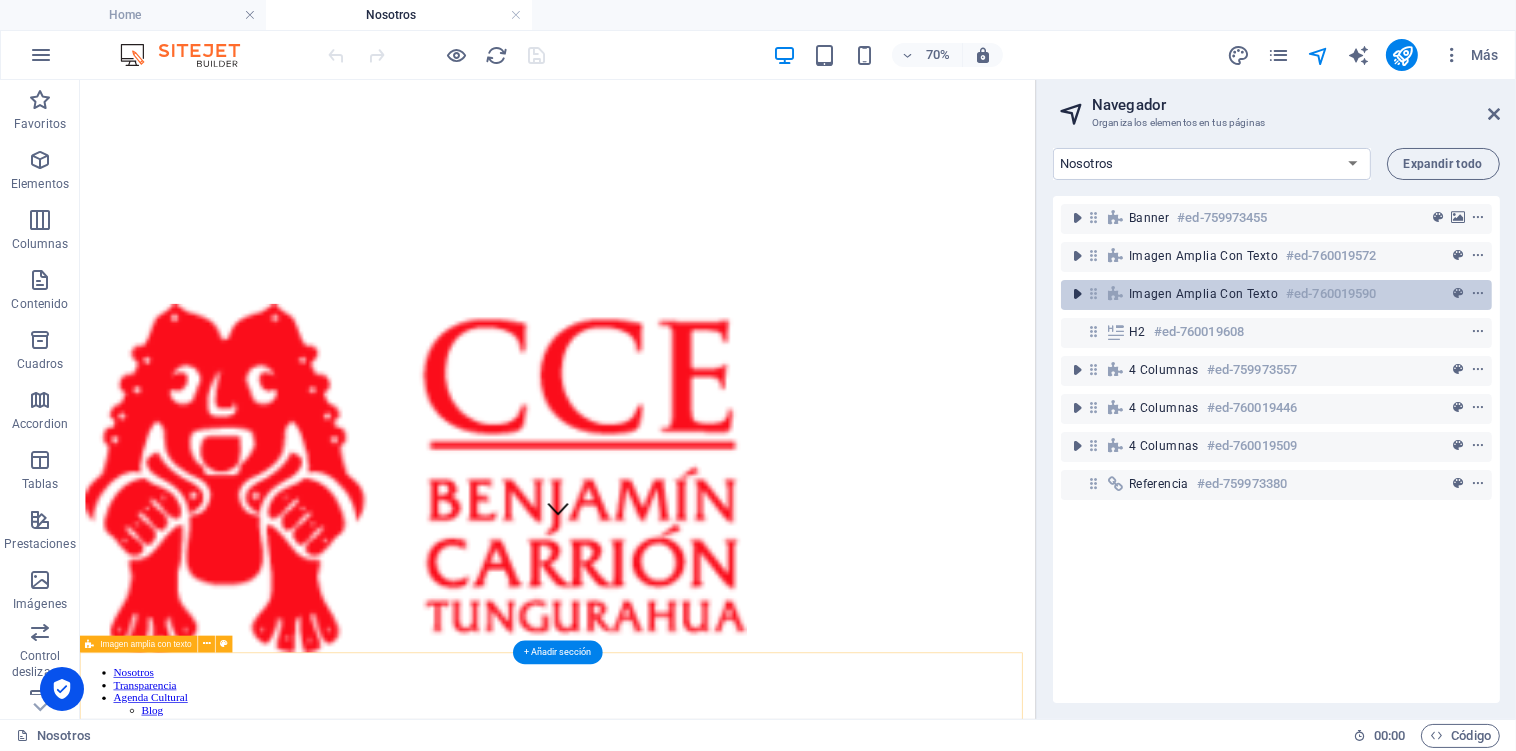 click at bounding box center (1077, 294) 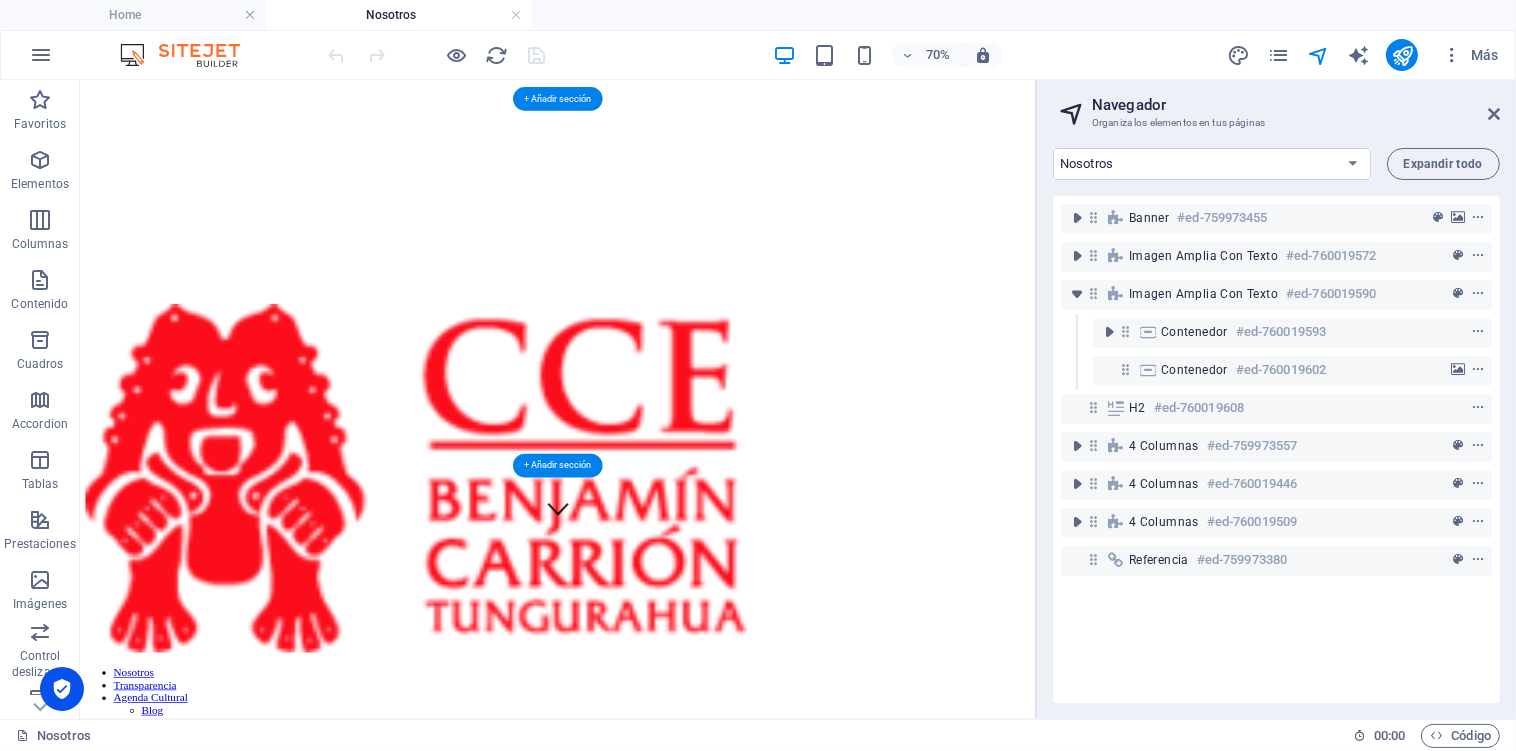 scroll, scrollTop: 667, scrollLeft: 0, axis: vertical 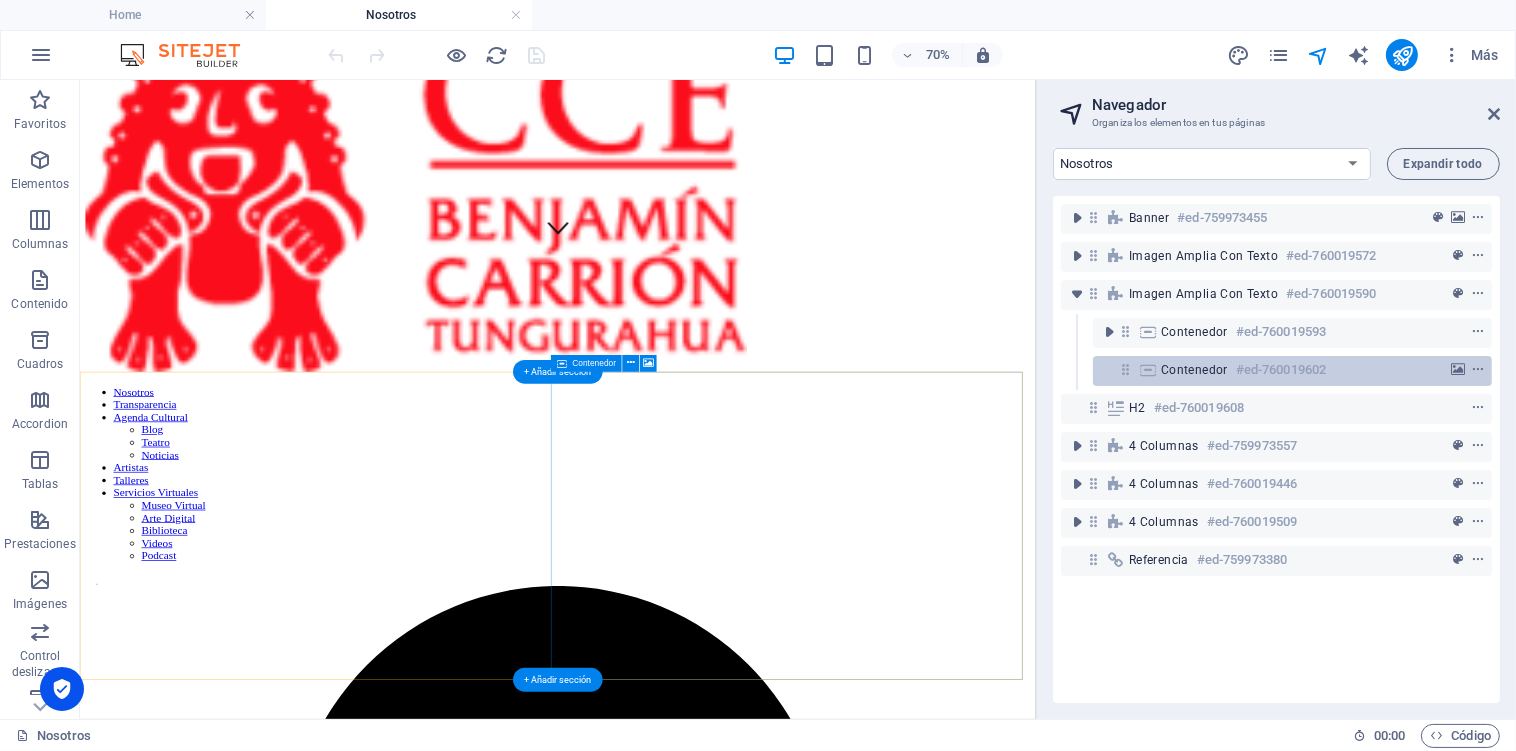 click at bounding box center [1148, 370] 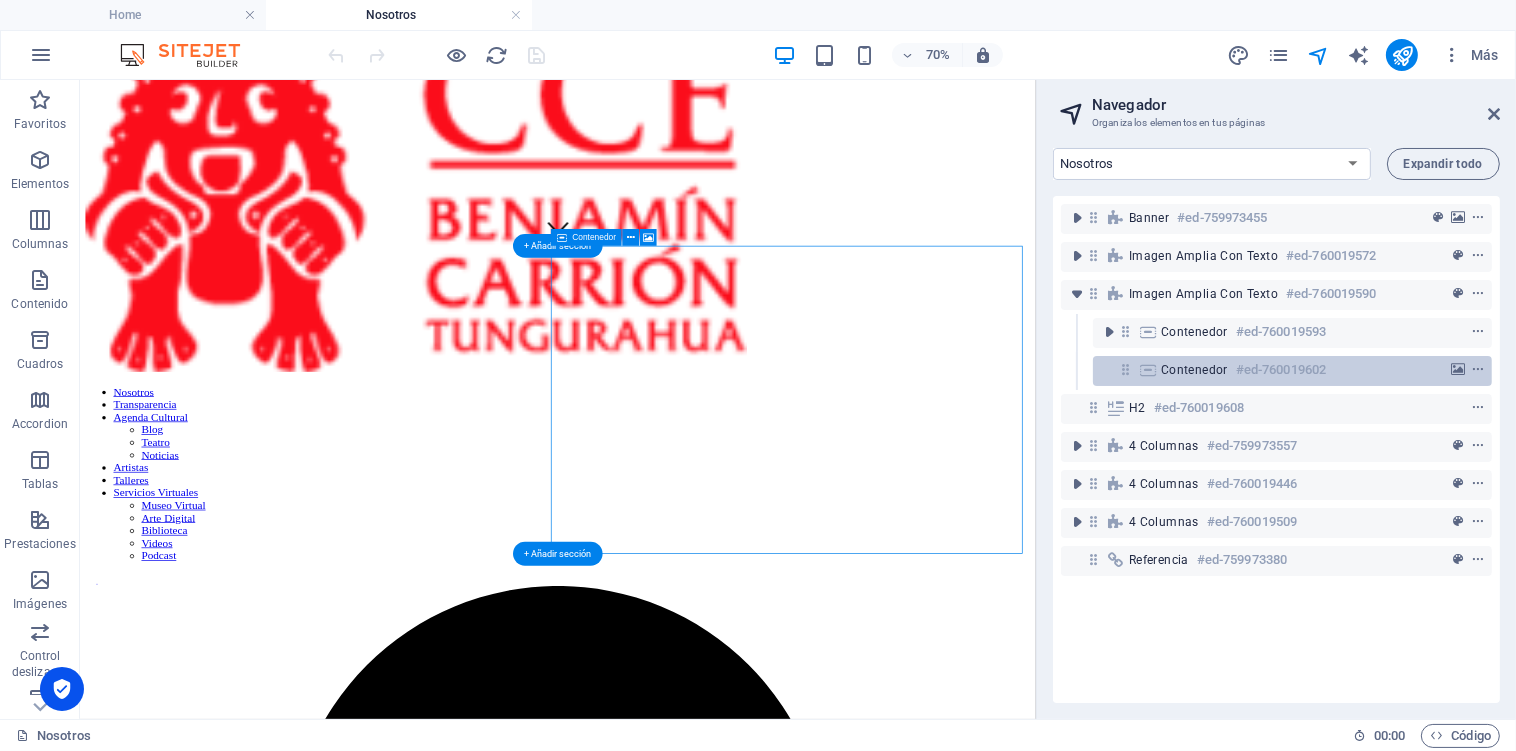 scroll, scrollTop: 846, scrollLeft: 0, axis: vertical 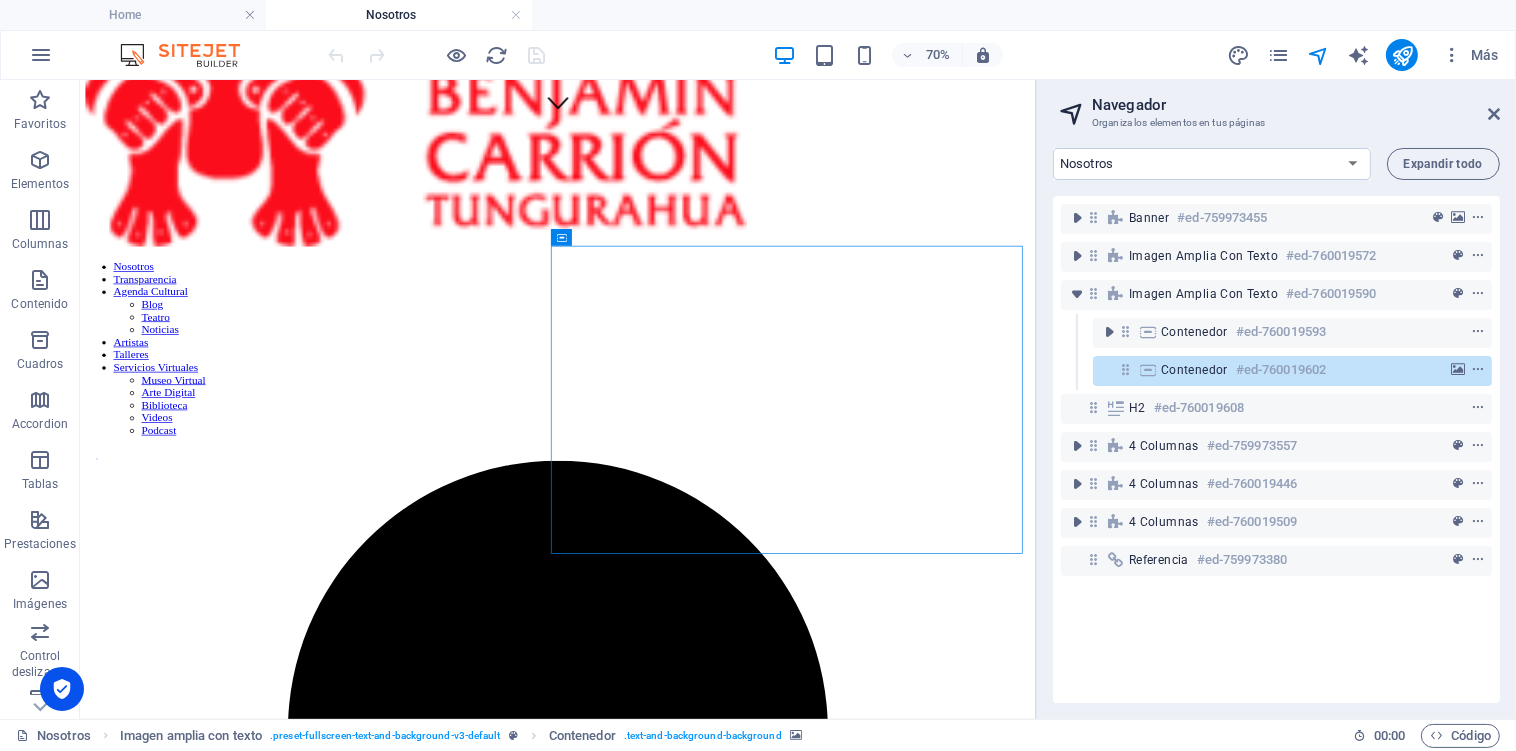 drag, startPoint x: 1186, startPoint y: 364, endPoint x: 1181, endPoint y: 312, distance: 52.23983 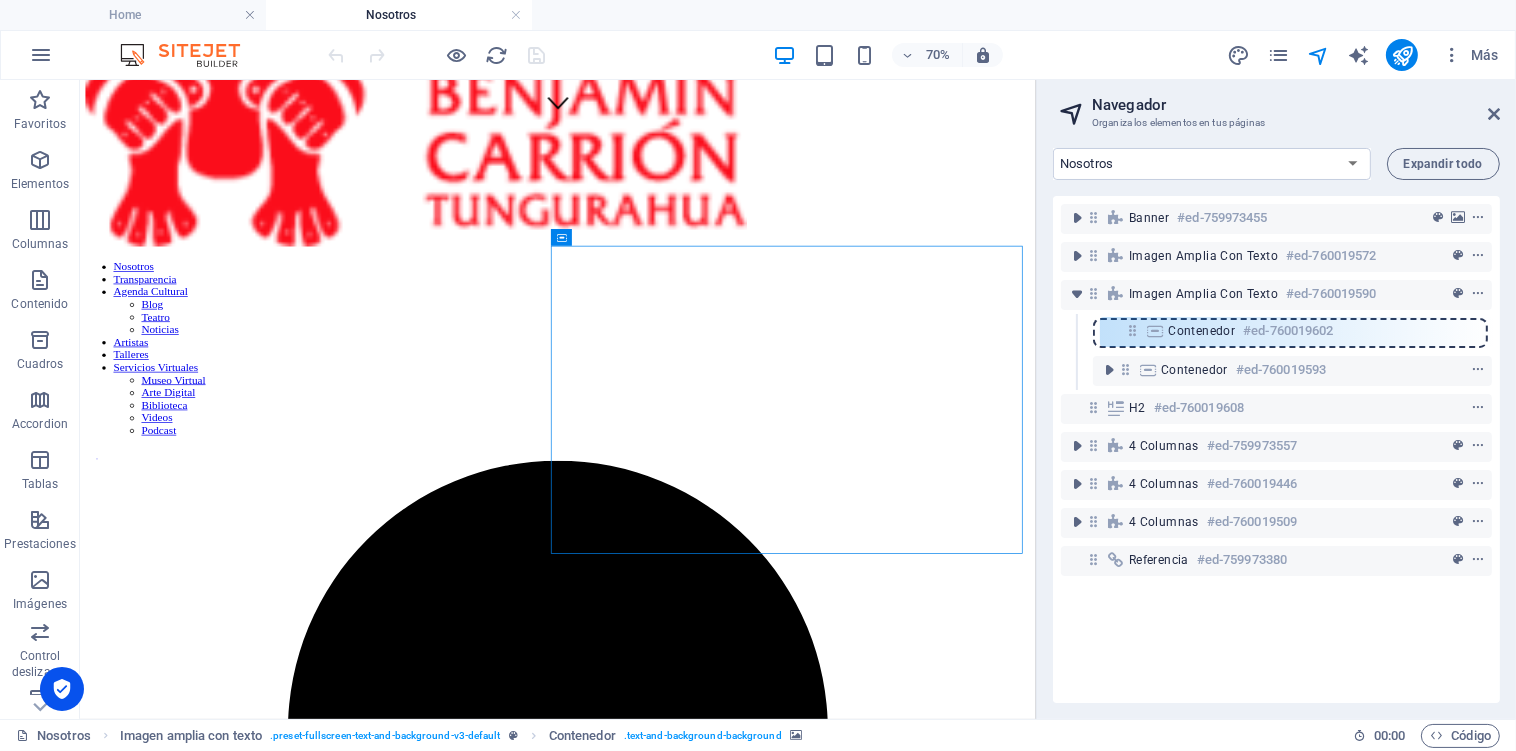 drag, startPoint x: 1122, startPoint y: 369, endPoint x: 1132, endPoint y: 323, distance: 47.07441 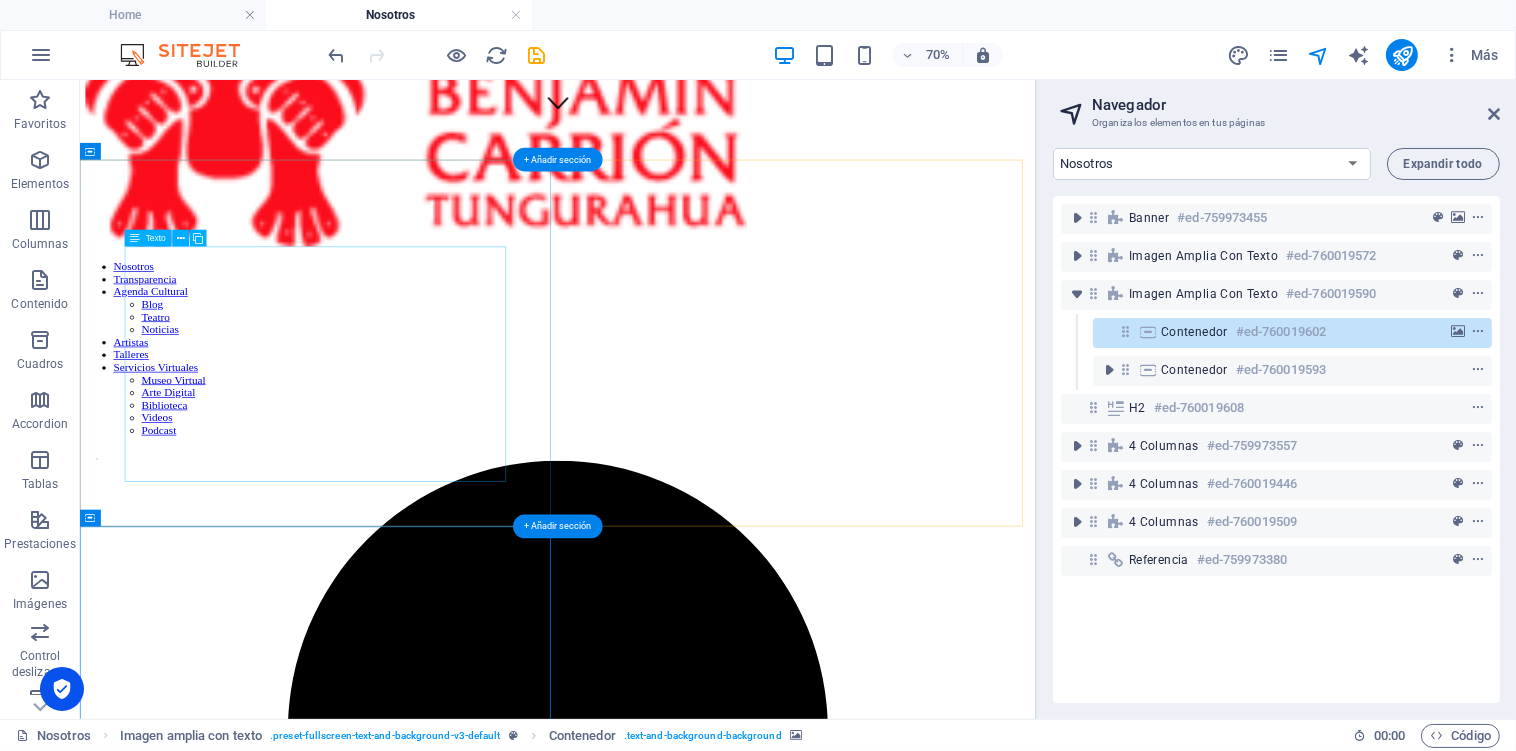 scroll, scrollTop: 445, scrollLeft: 0, axis: vertical 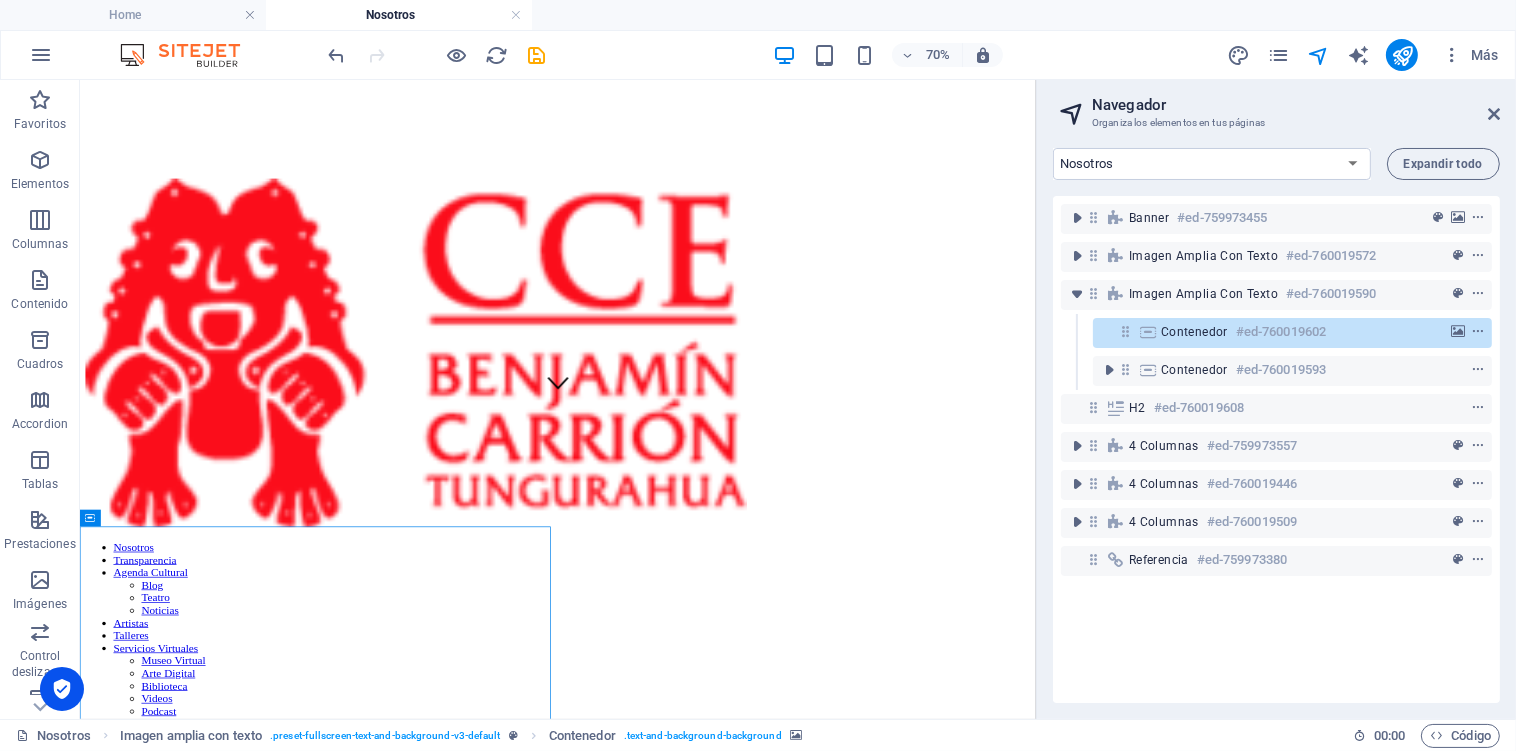 click on "Navegador Organiza los elementos en tus páginas Home  Nosotros  Museos  Talleres  Contacto  Privacidad  Transparencia  Exhibitions: Single Page Layout  Events: Single Page Layout  Artistas: Diseño de página única  Expandir todo Banner #ed-759973455 Imagen amplia con texto #ed-760019572 Imagen amplia con texto #ed-760019590 Contenedor #ed-760019602 Contenedor #ed-760019593 H2 #ed-760019608 4 columnas #ed-759973557 4 columnas #ed-760019446 4 columnas #ed-760019509 Referencia #ed-759973380" at bounding box center (1276, 399) 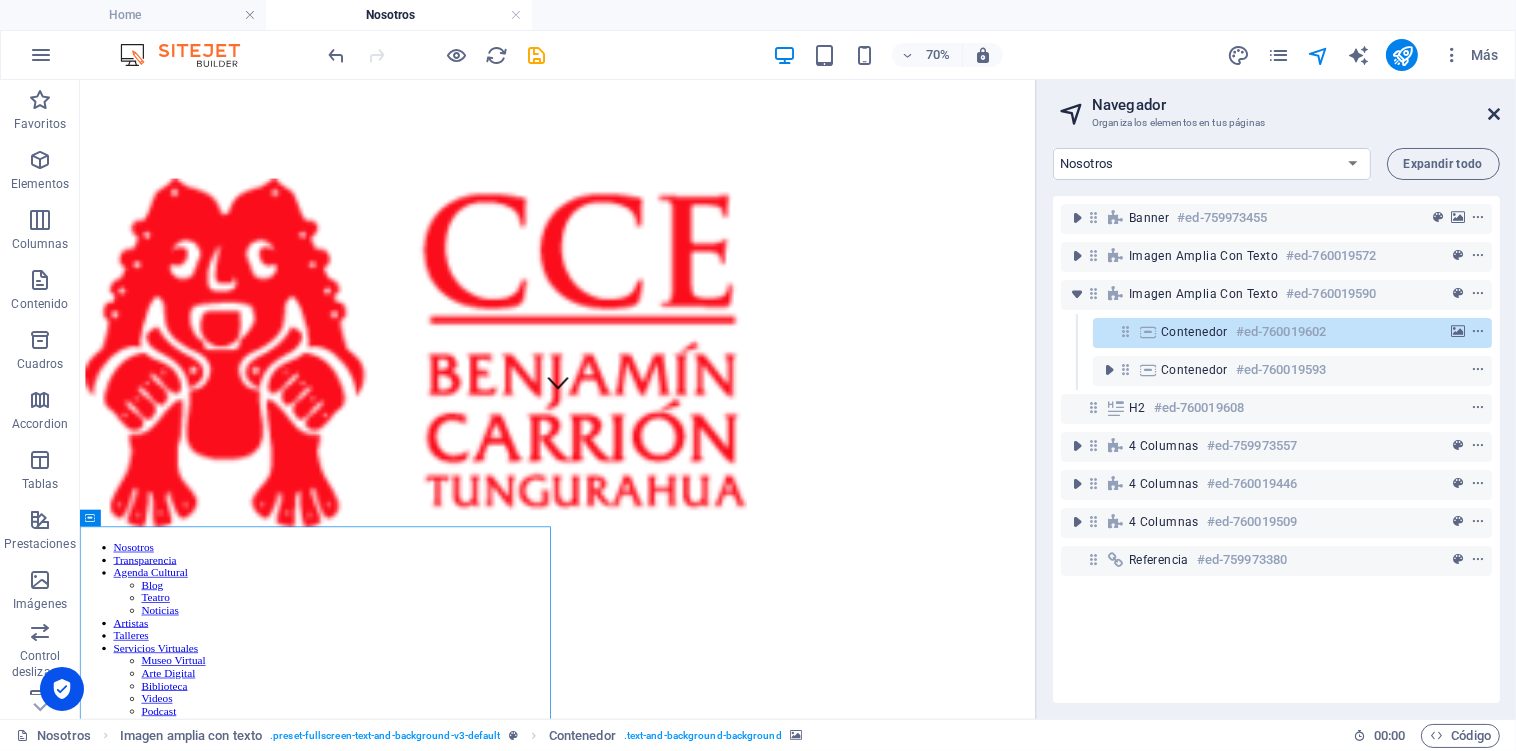 click at bounding box center (1494, 114) 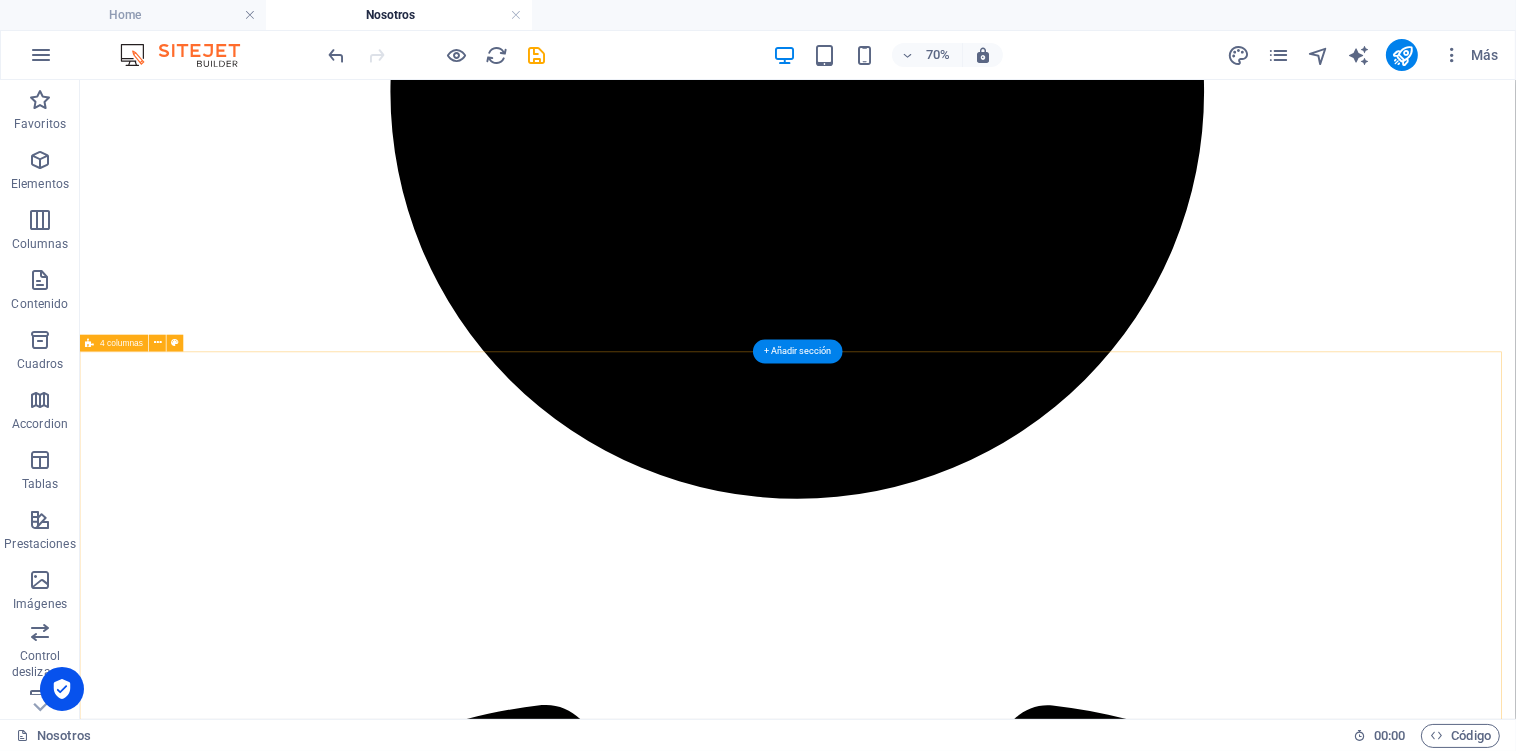 scroll, scrollTop: 2740, scrollLeft: 0, axis: vertical 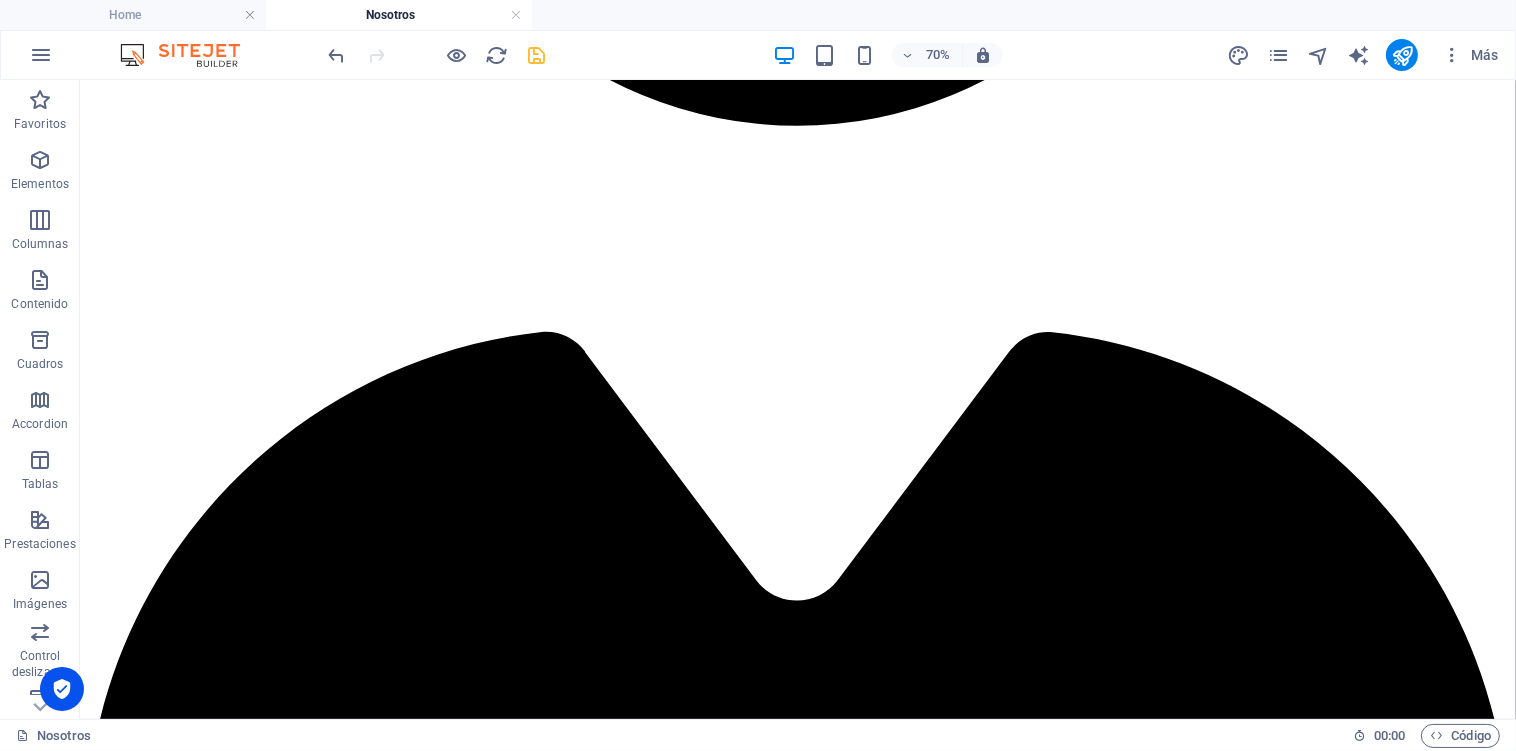 click at bounding box center (537, 55) 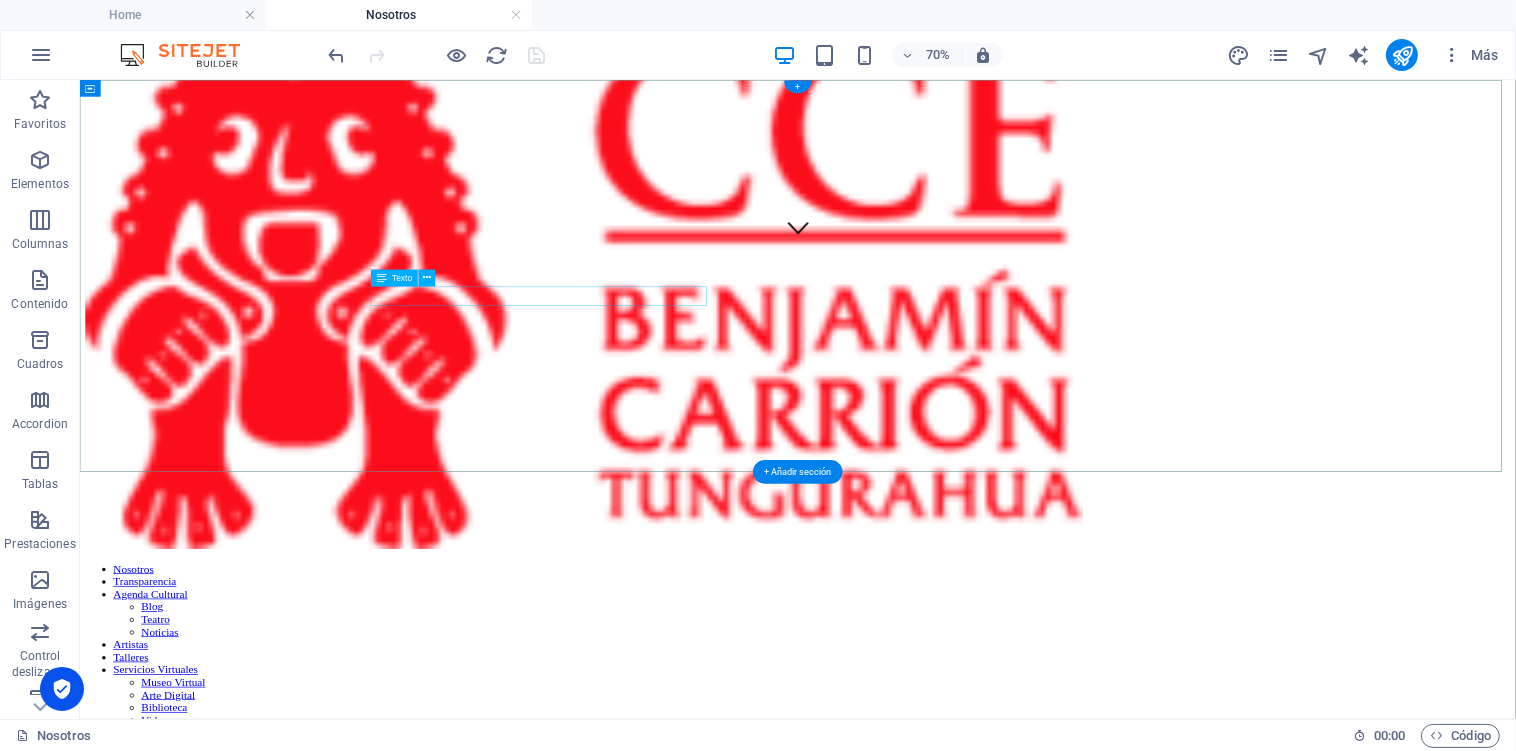 scroll, scrollTop: 0, scrollLeft: 0, axis: both 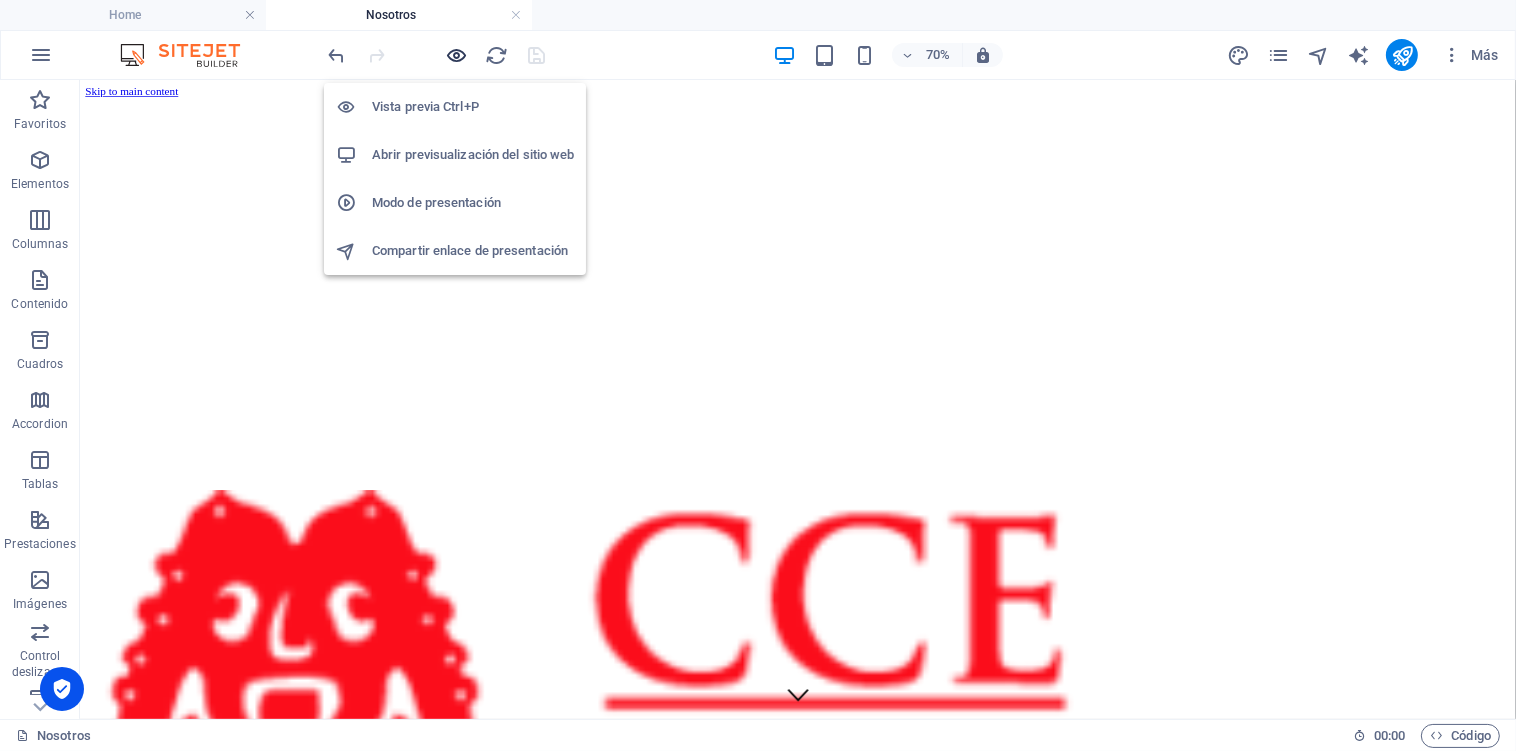 drag, startPoint x: 452, startPoint y: 53, endPoint x: 1106, endPoint y: 205, distance: 671.43134 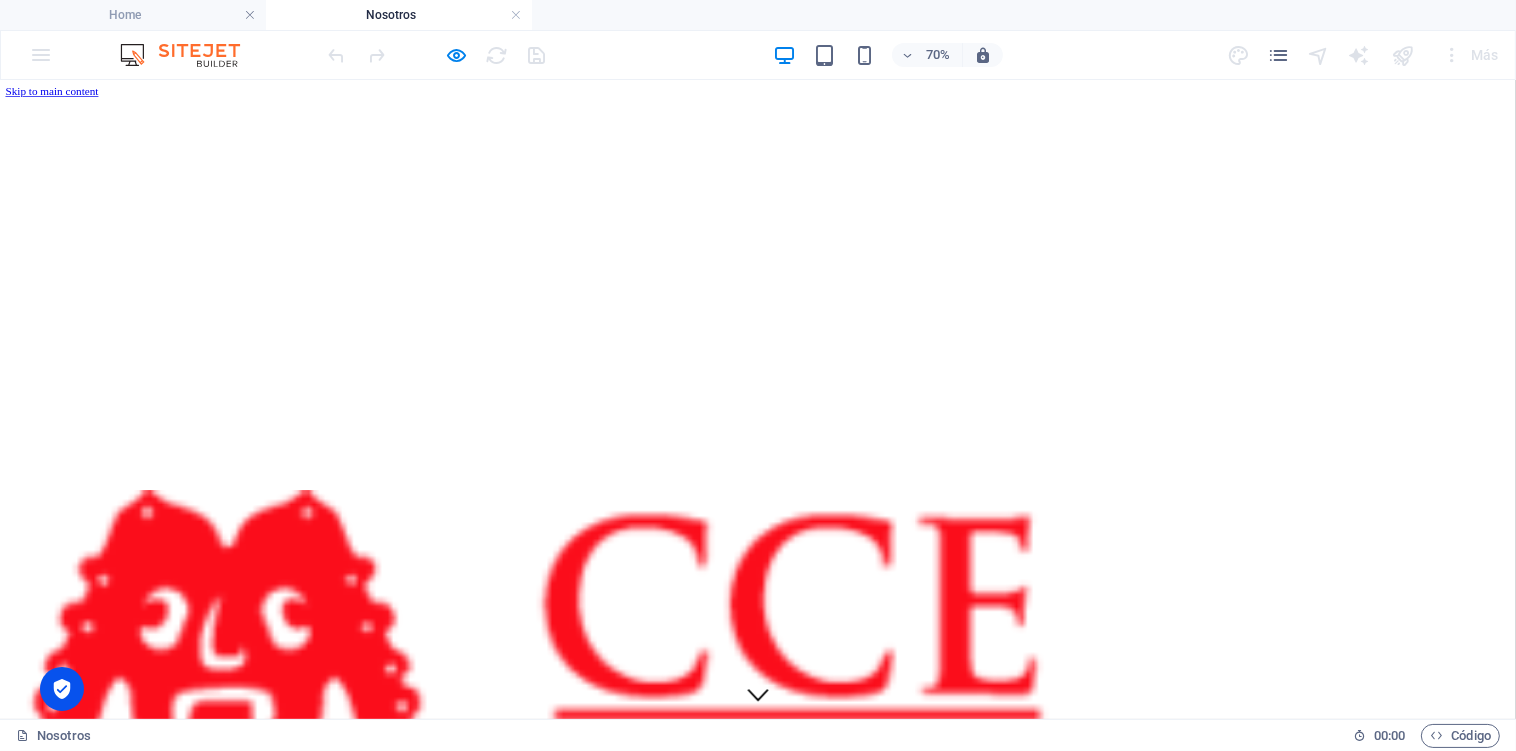 click on "Transparencia" at bounding box center [93, 1504] 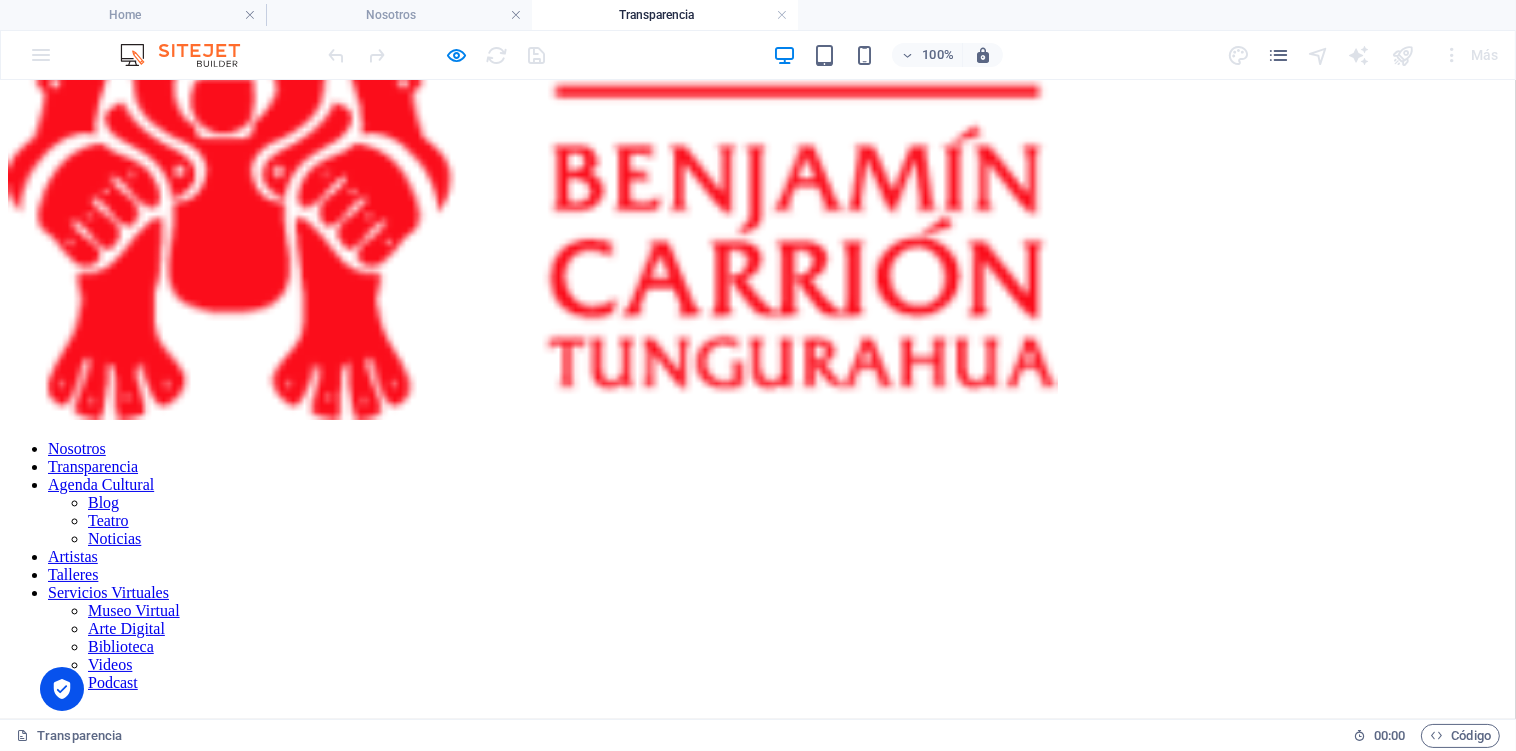 scroll, scrollTop: 133, scrollLeft: 0, axis: vertical 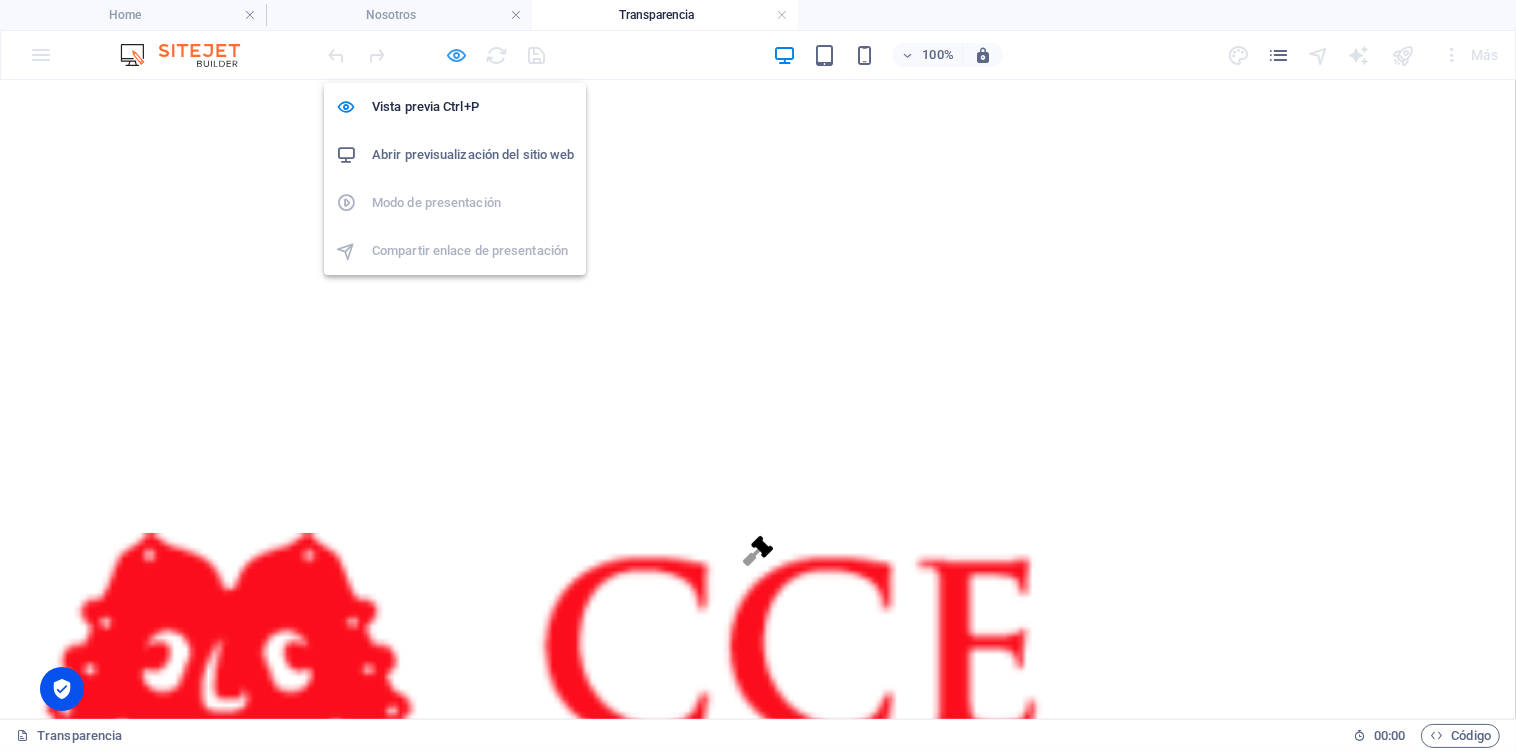 click at bounding box center [457, 55] 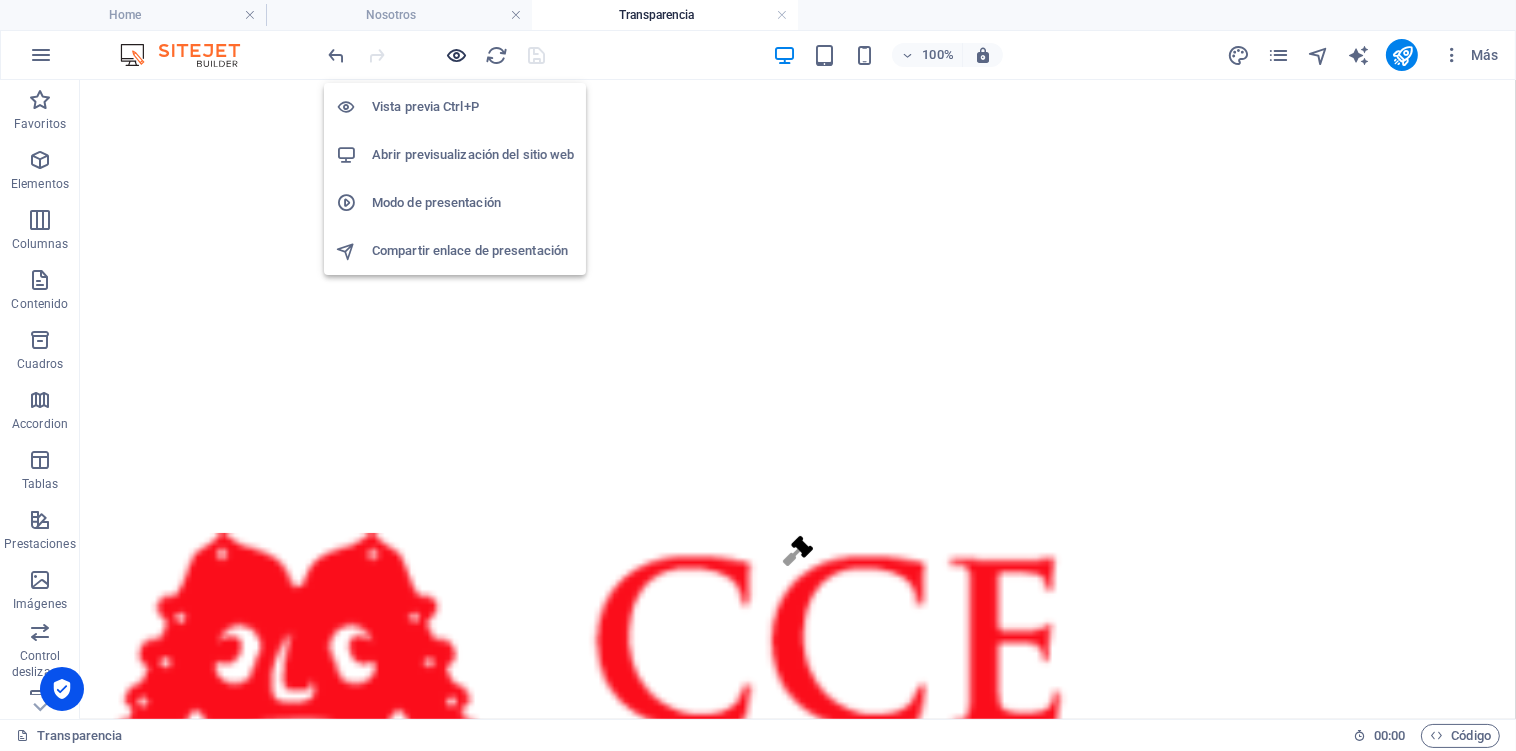 click at bounding box center (457, 55) 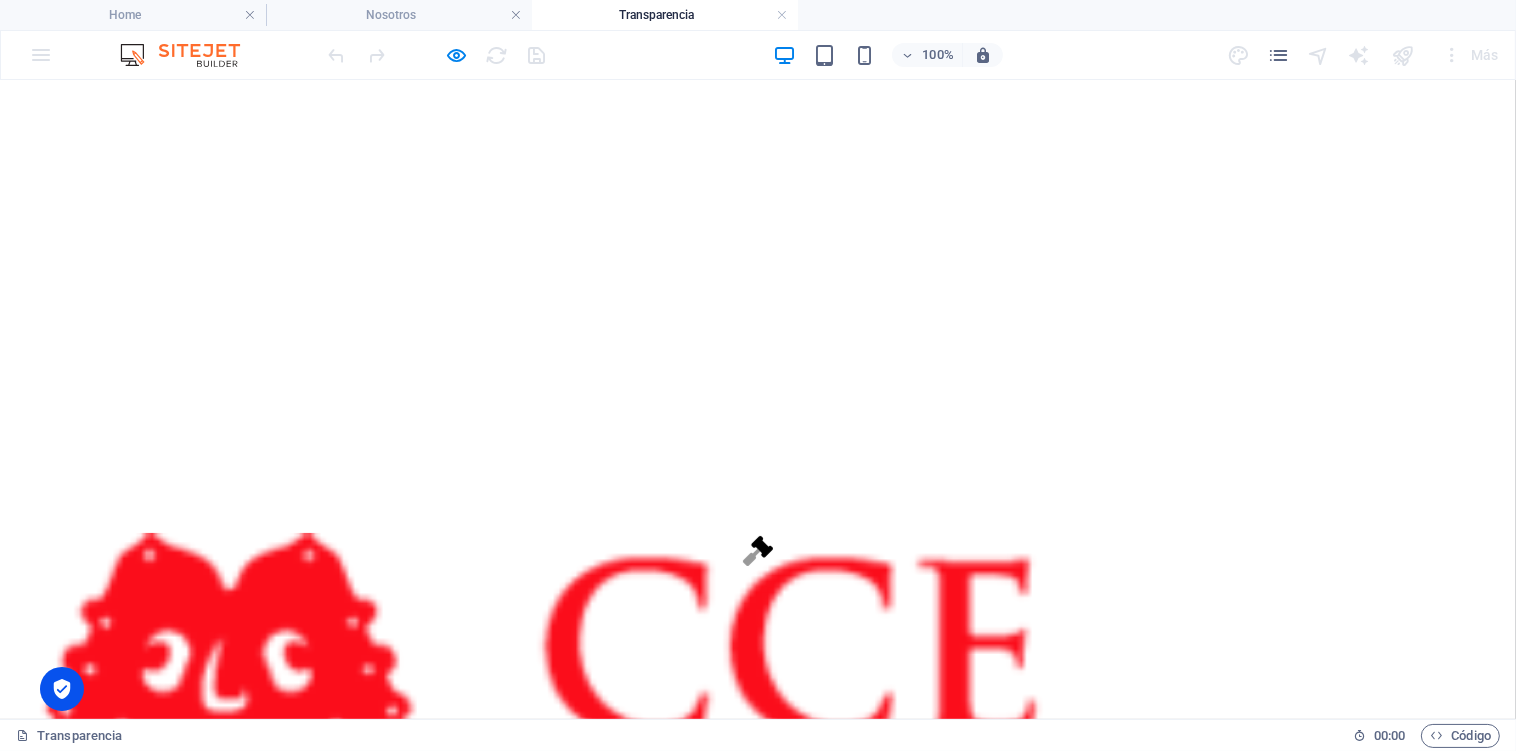 click at bounding box center [533, 808] 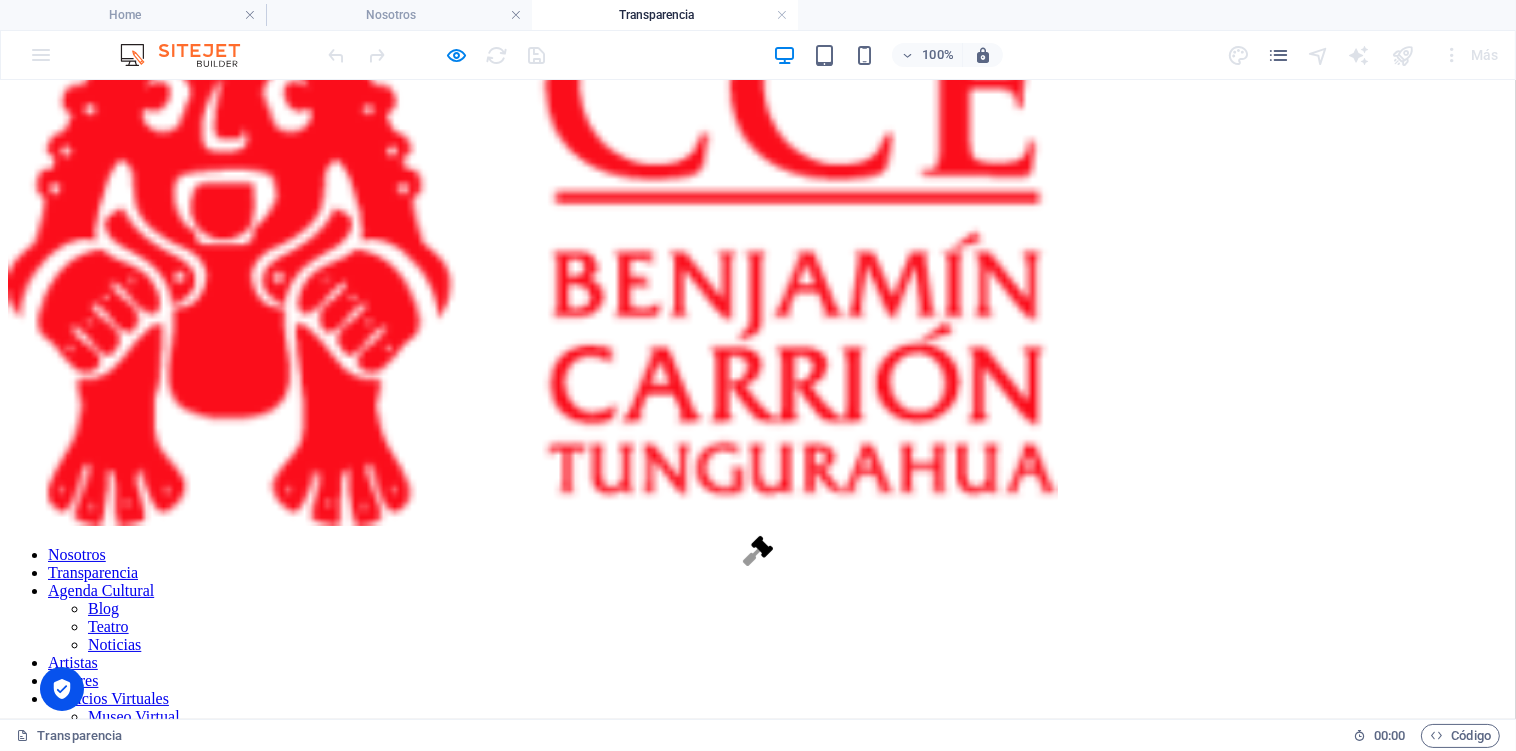 scroll, scrollTop: 0, scrollLeft: 0, axis: both 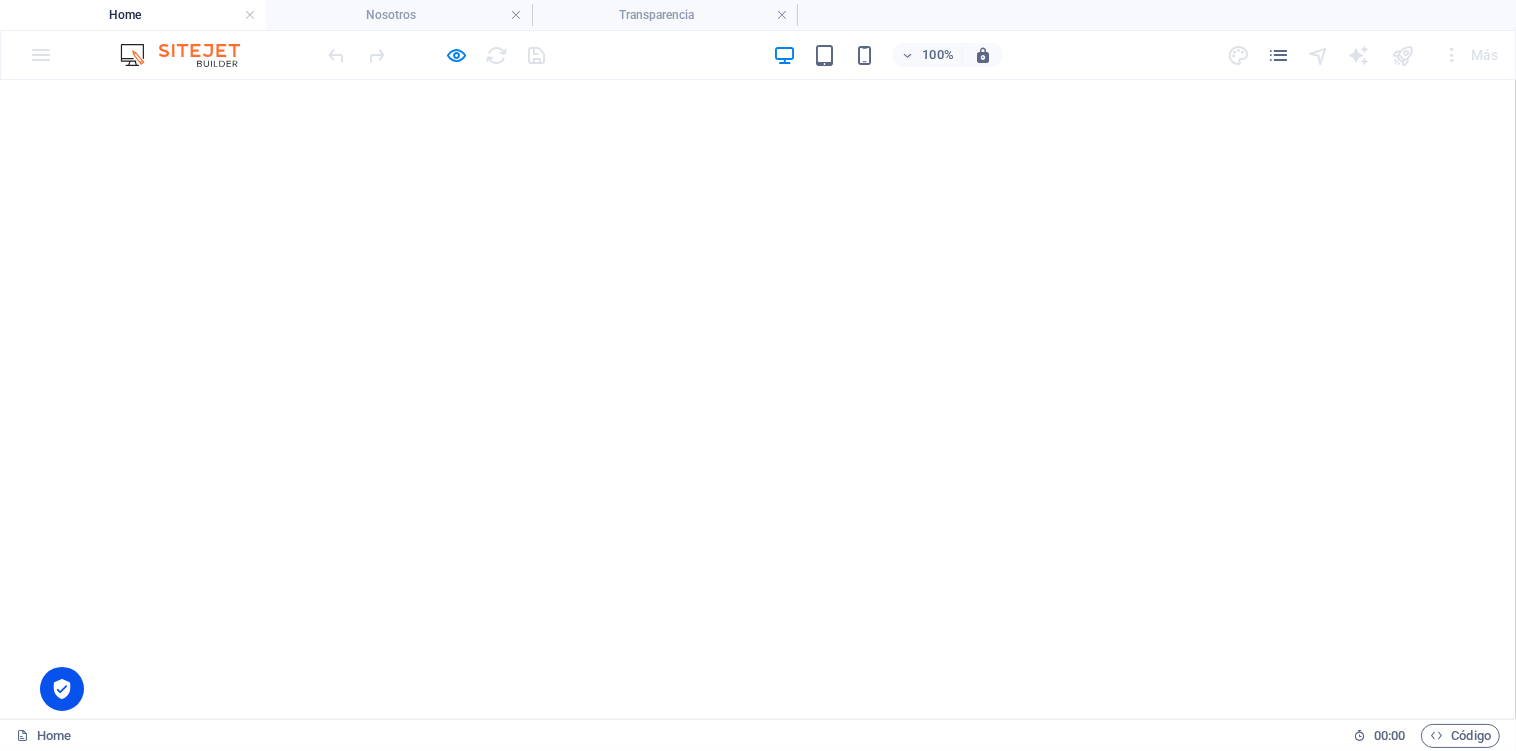 click on "Home" at bounding box center (133, 15) 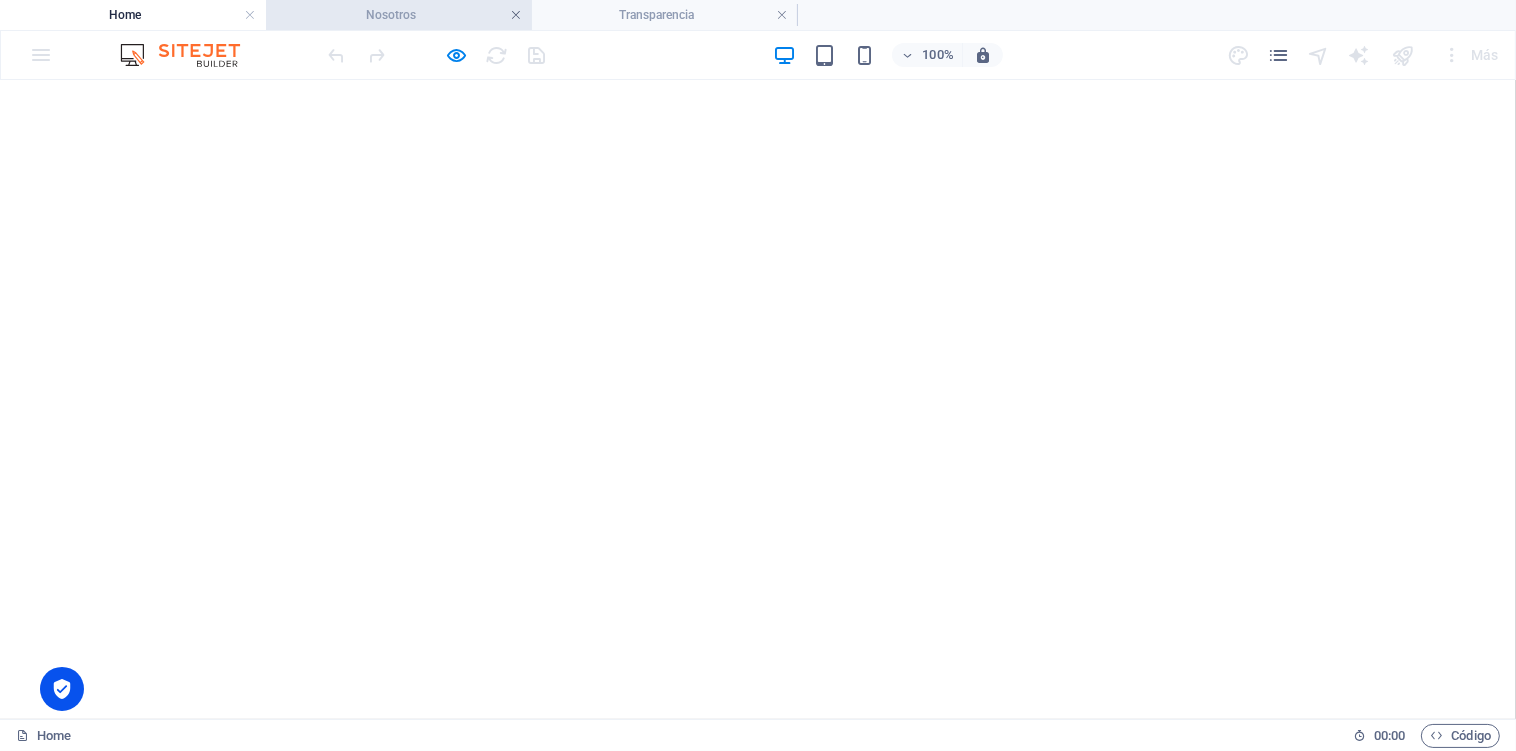 click at bounding box center [516, 15] 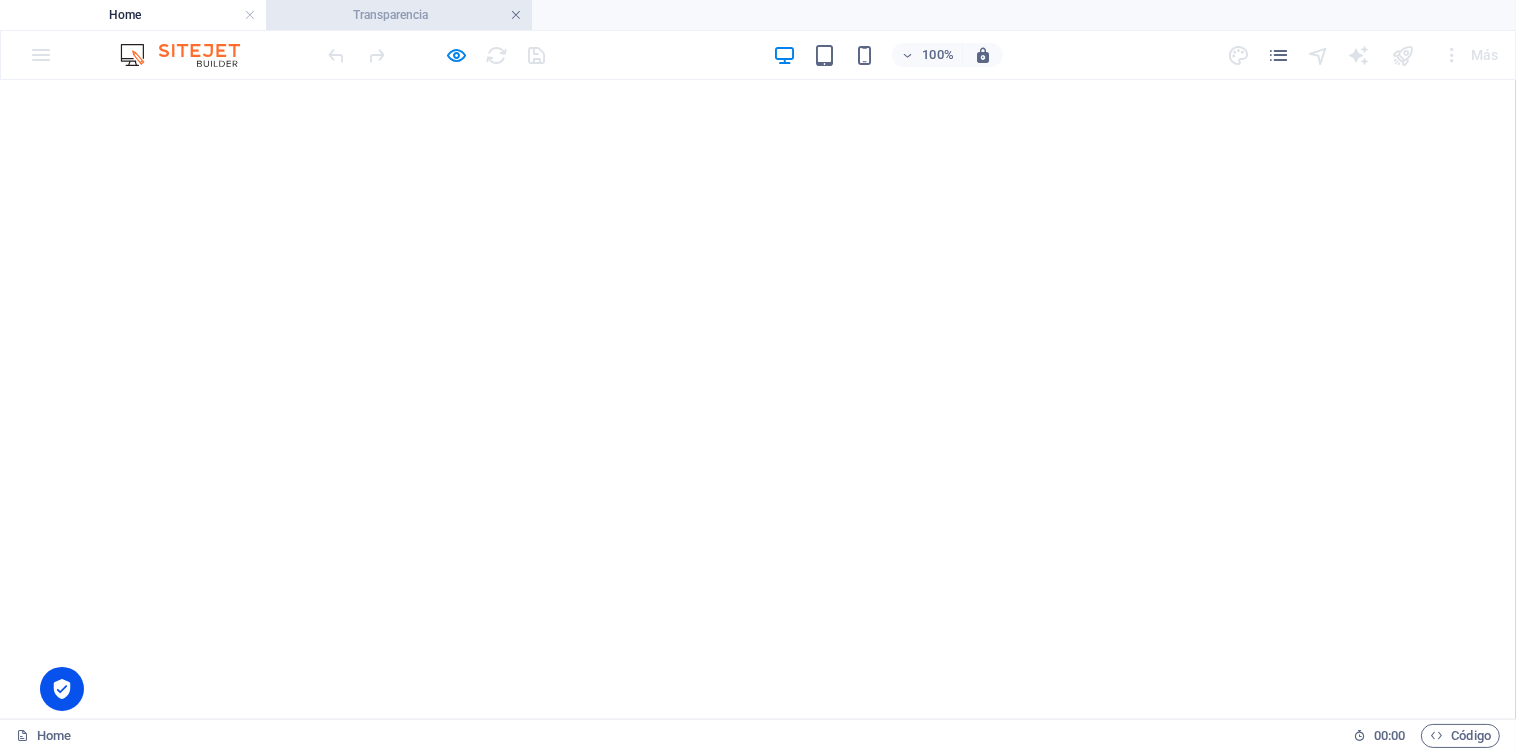 click at bounding box center (516, 15) 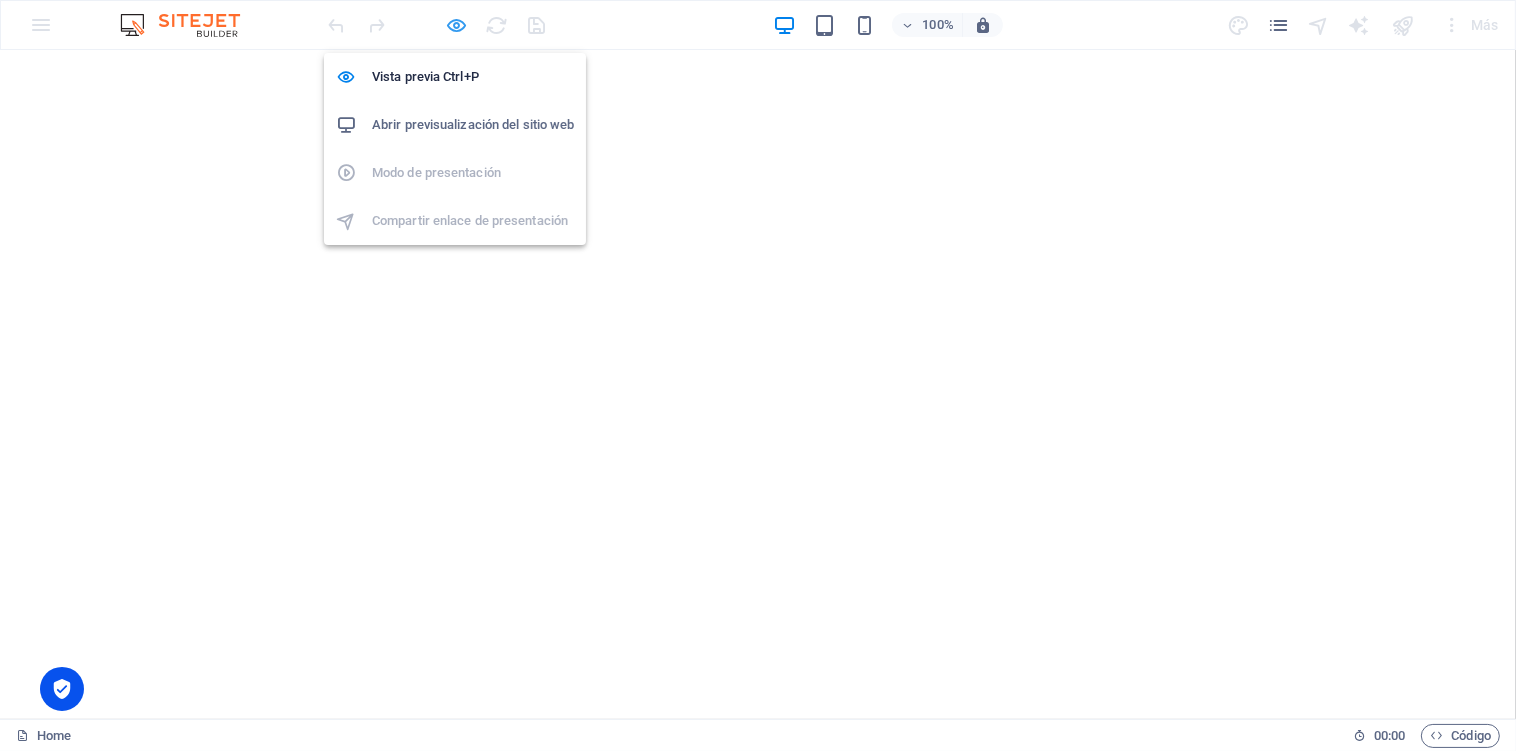 click at bounding box center [457, 25] 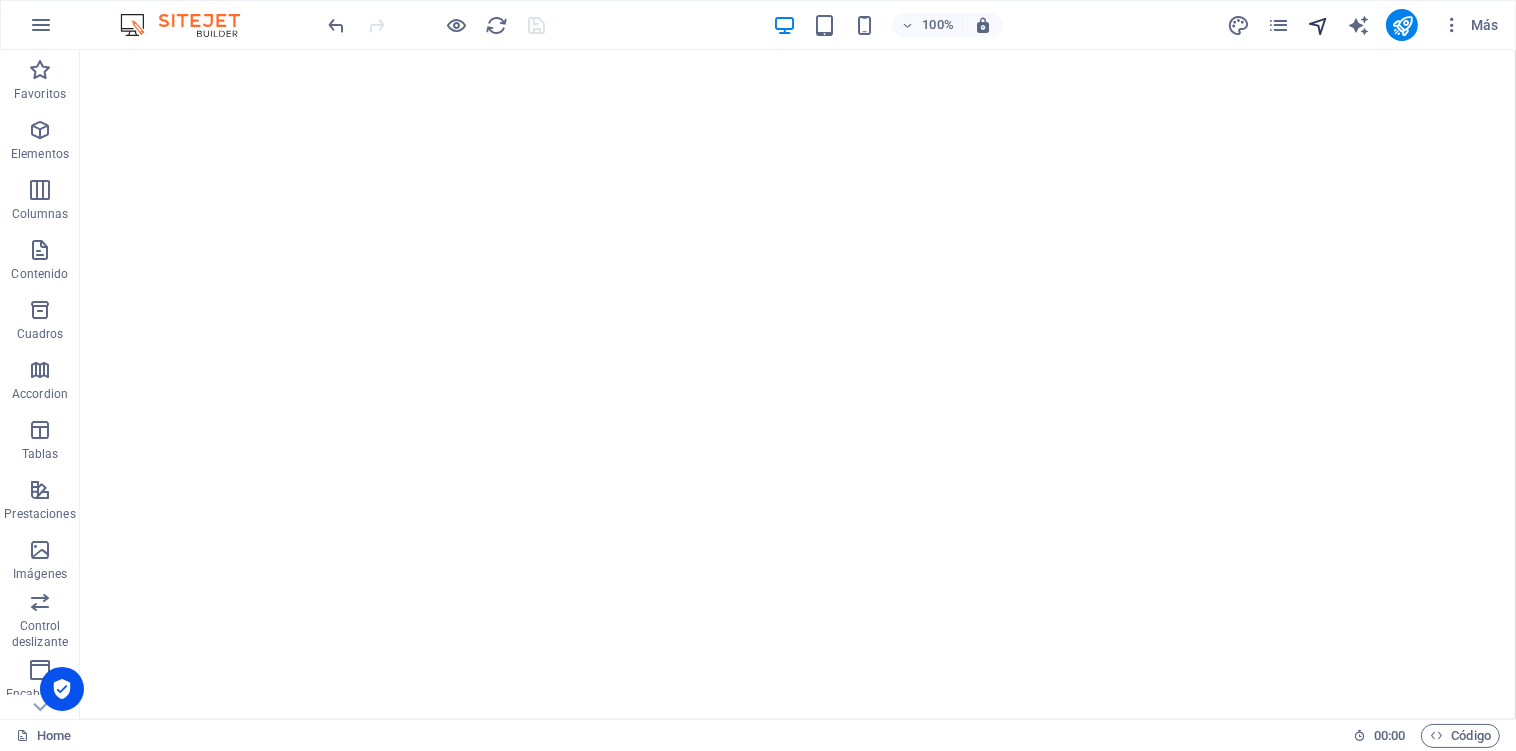 click at bounding box center (1318, 25) 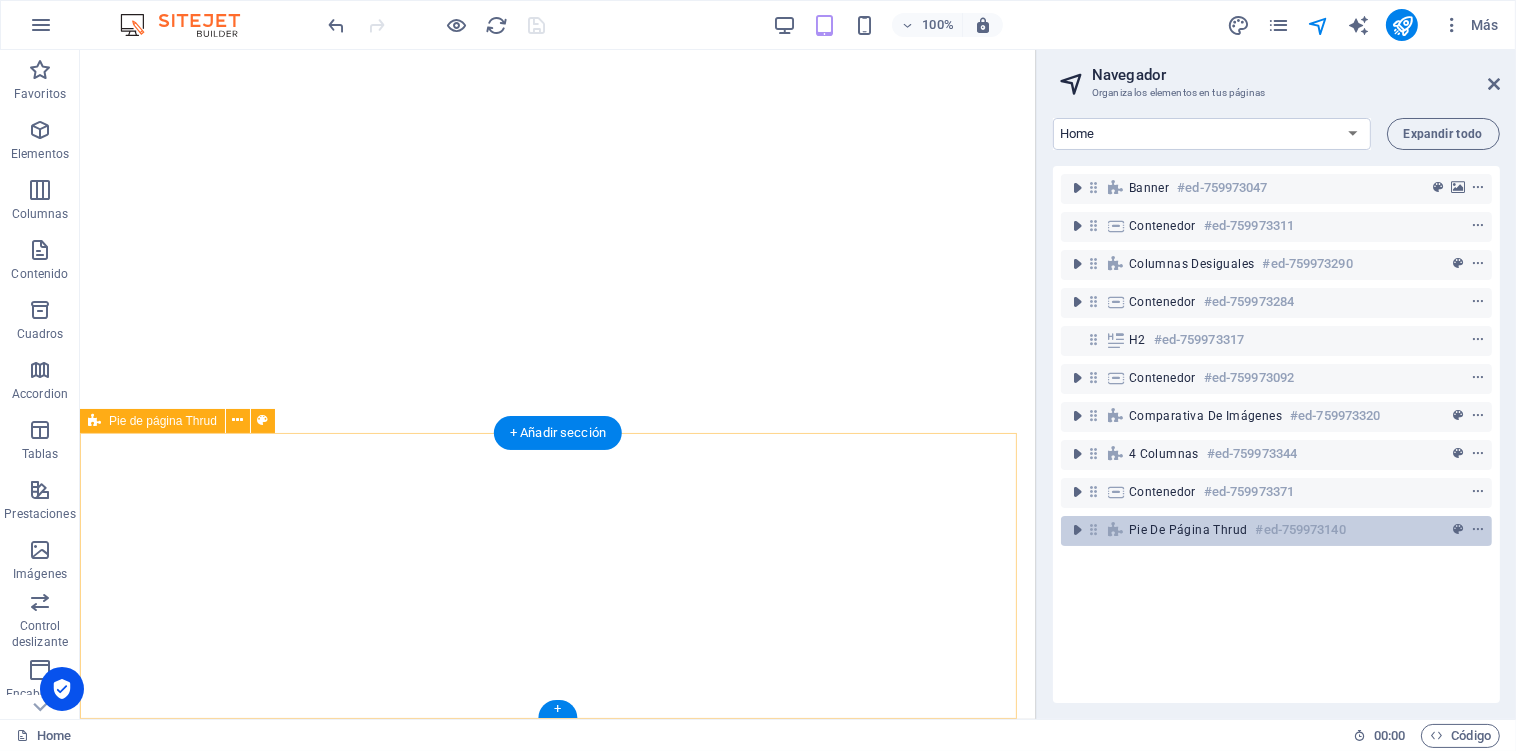 click on "Pie de página Thrud #ed-759973140" at bounding box center (1276, 531) 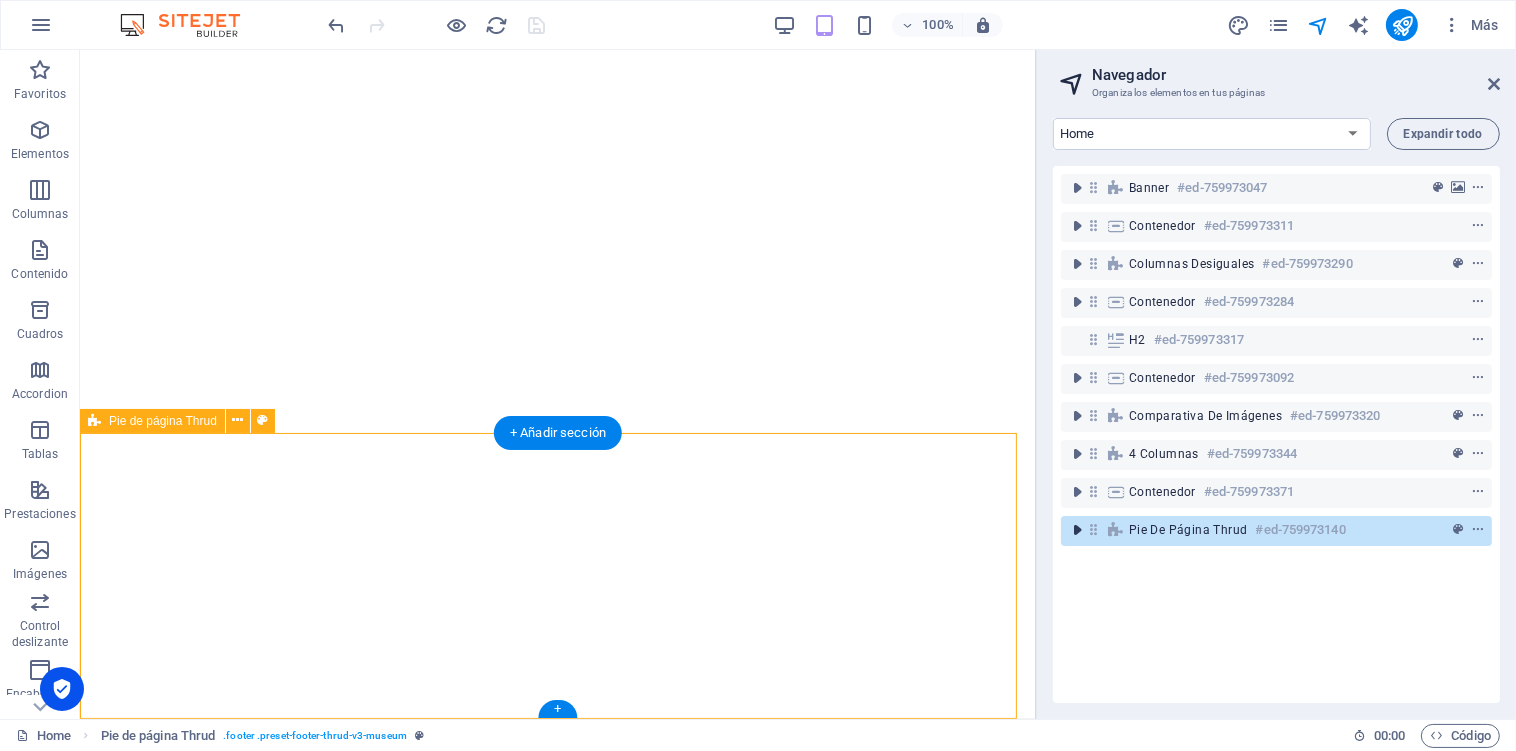 click at bounding box center [1077, 530] 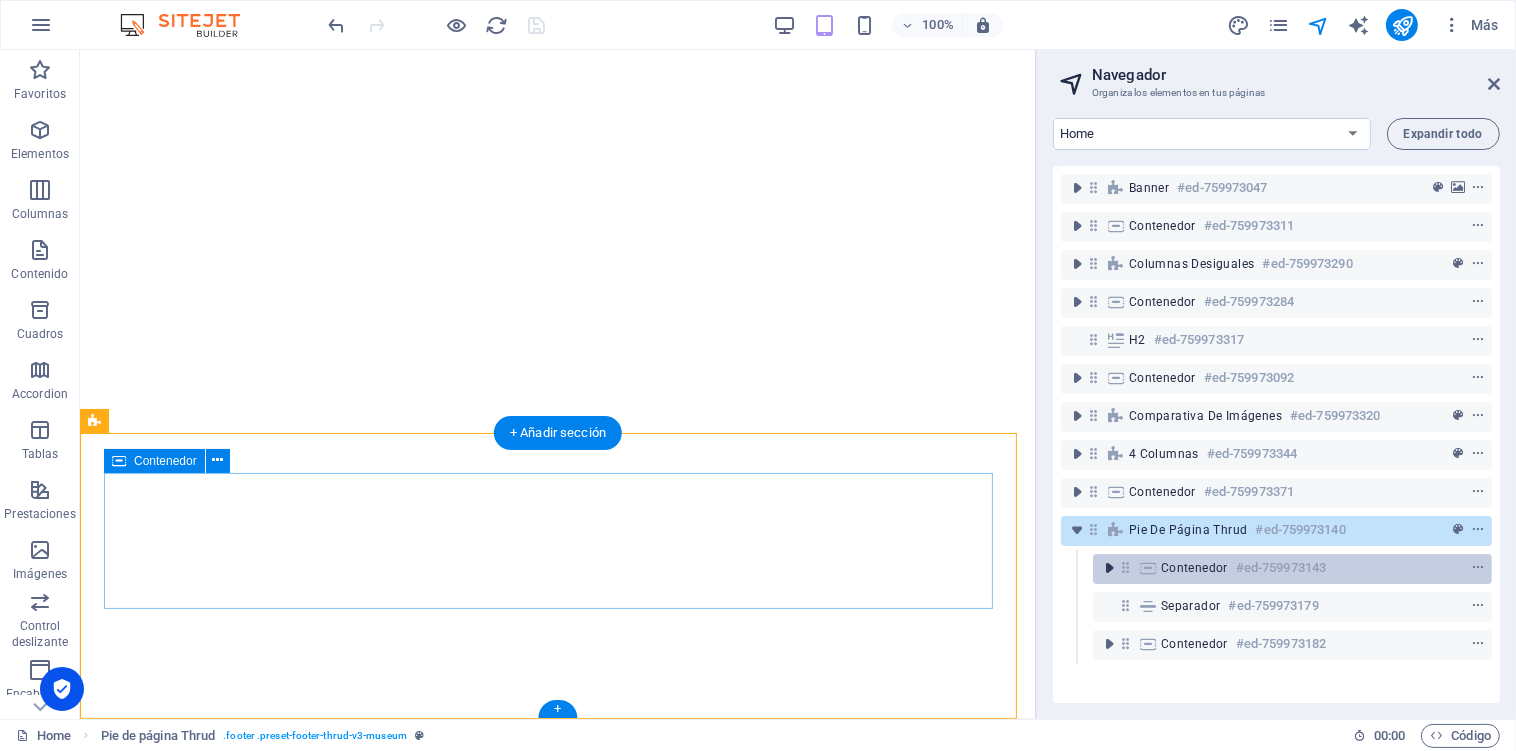 click at bounding box center (1109, 568) 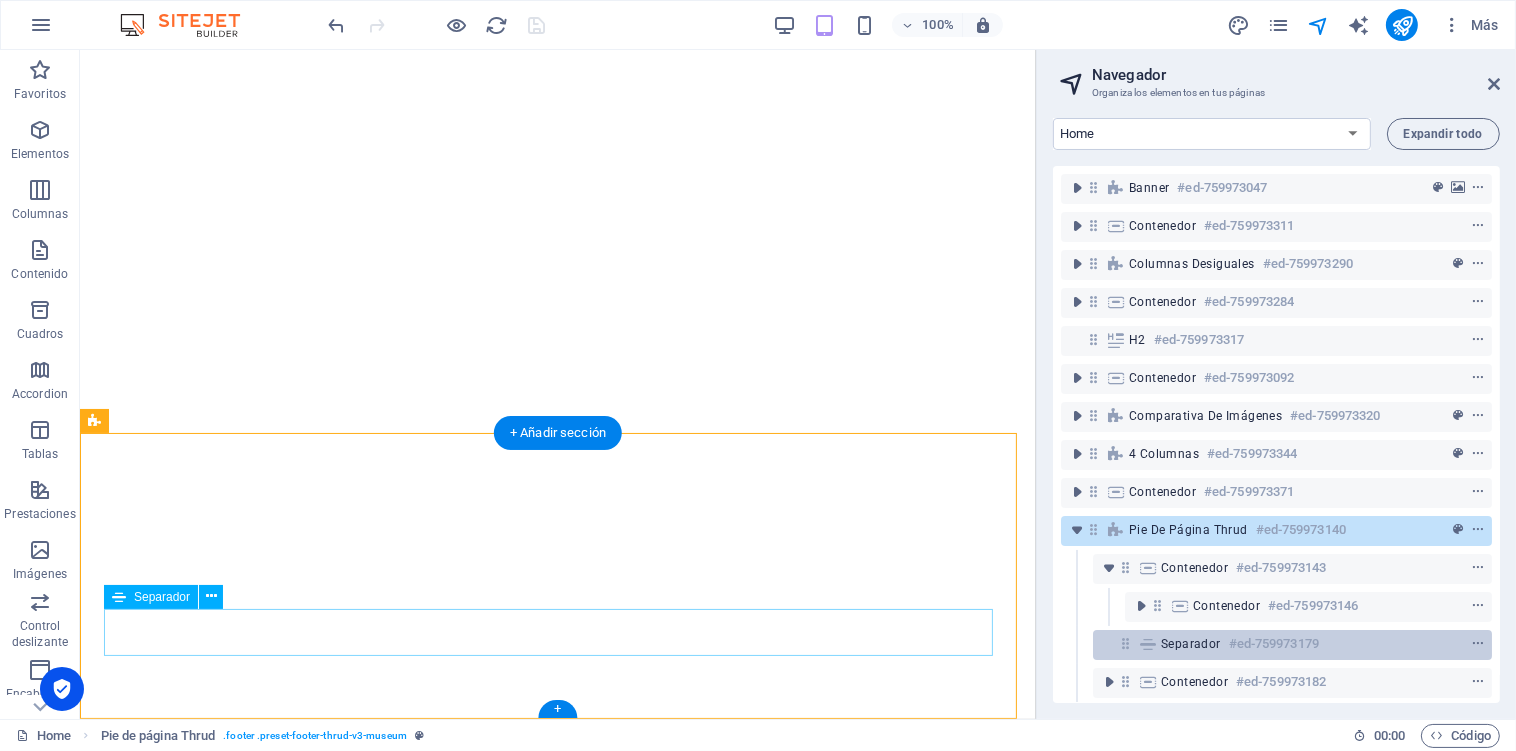 scroll, scrollTop: 23, scrollLeft: 0, axis: vertical 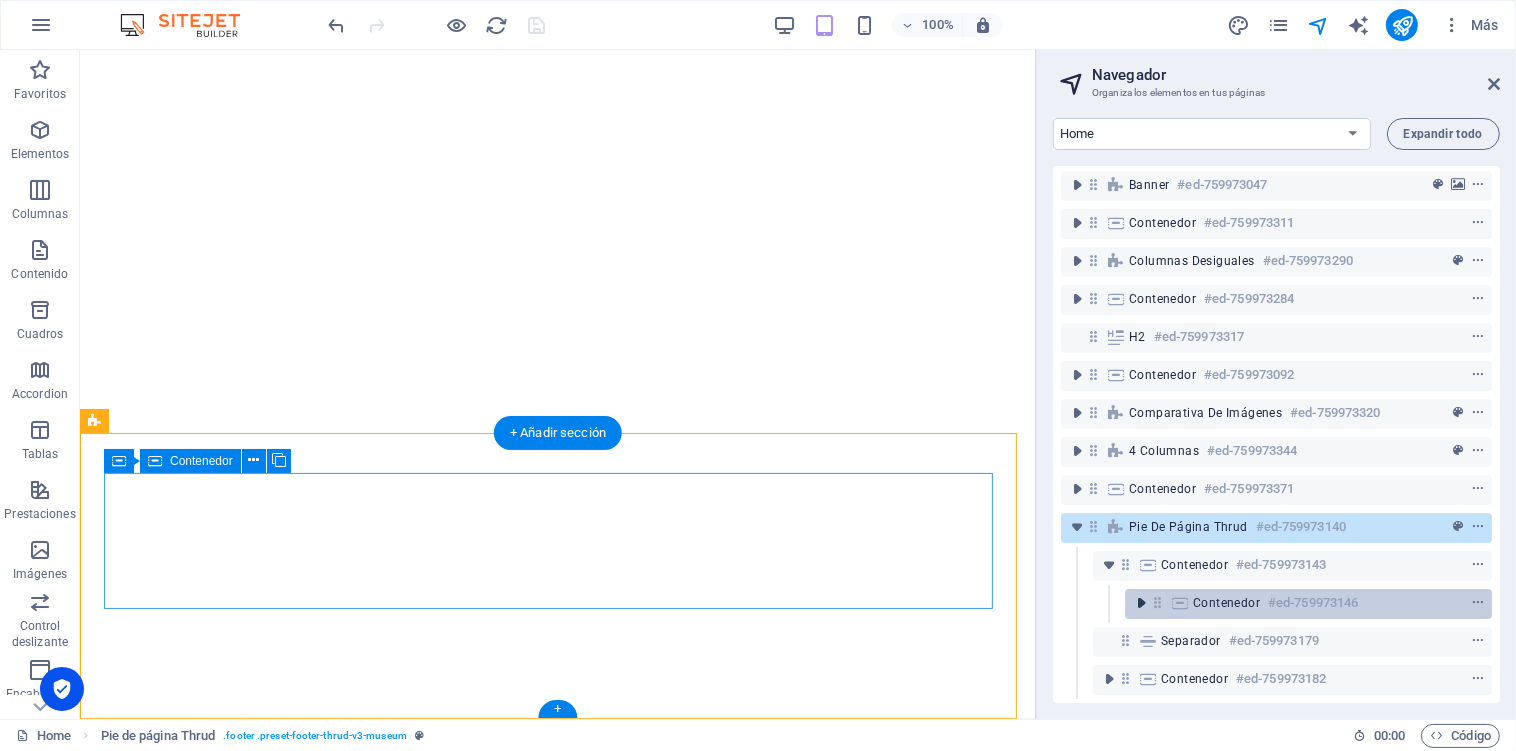 click at bounding box center (1141, 603) 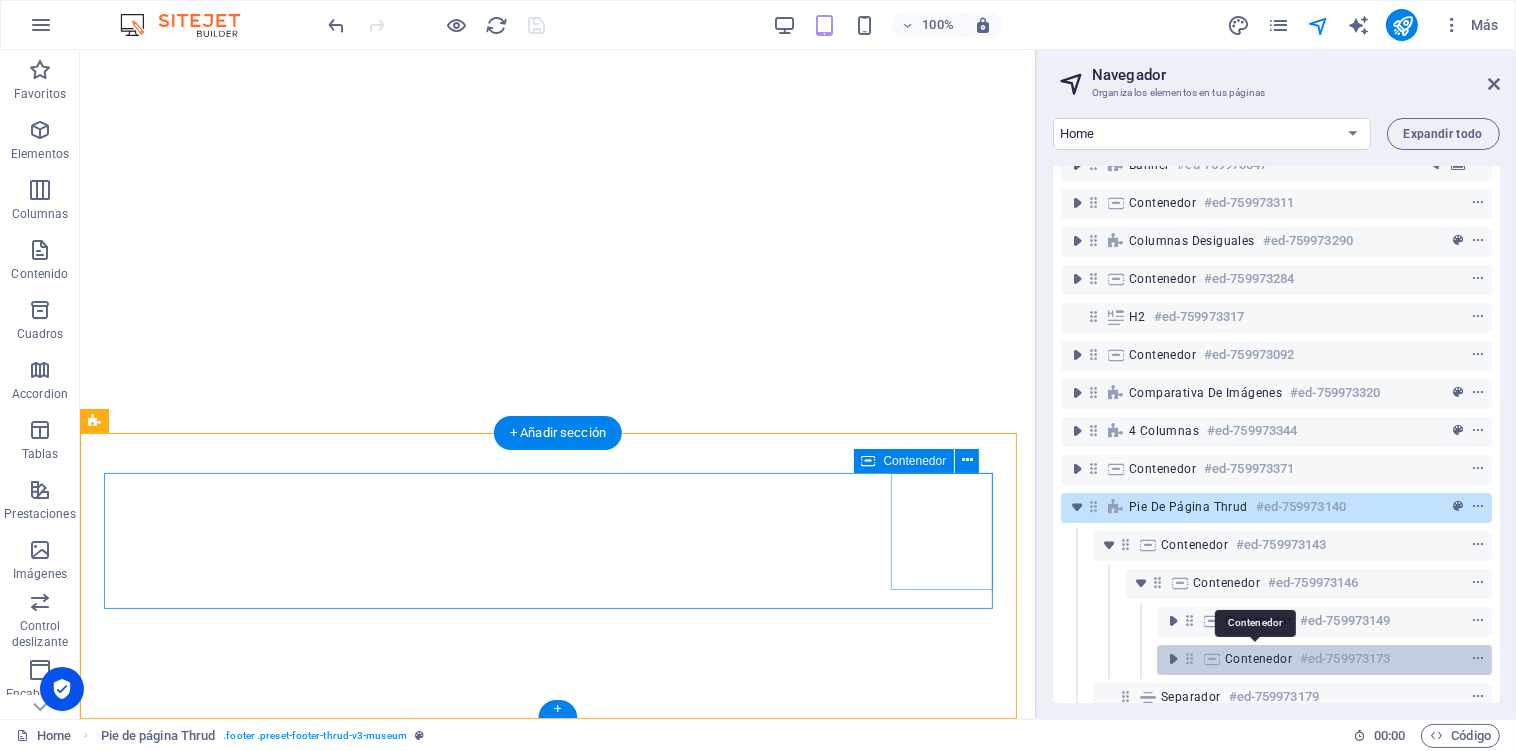 scroll, scrollTop: 97, scrollLeft: 0, axis: vertical 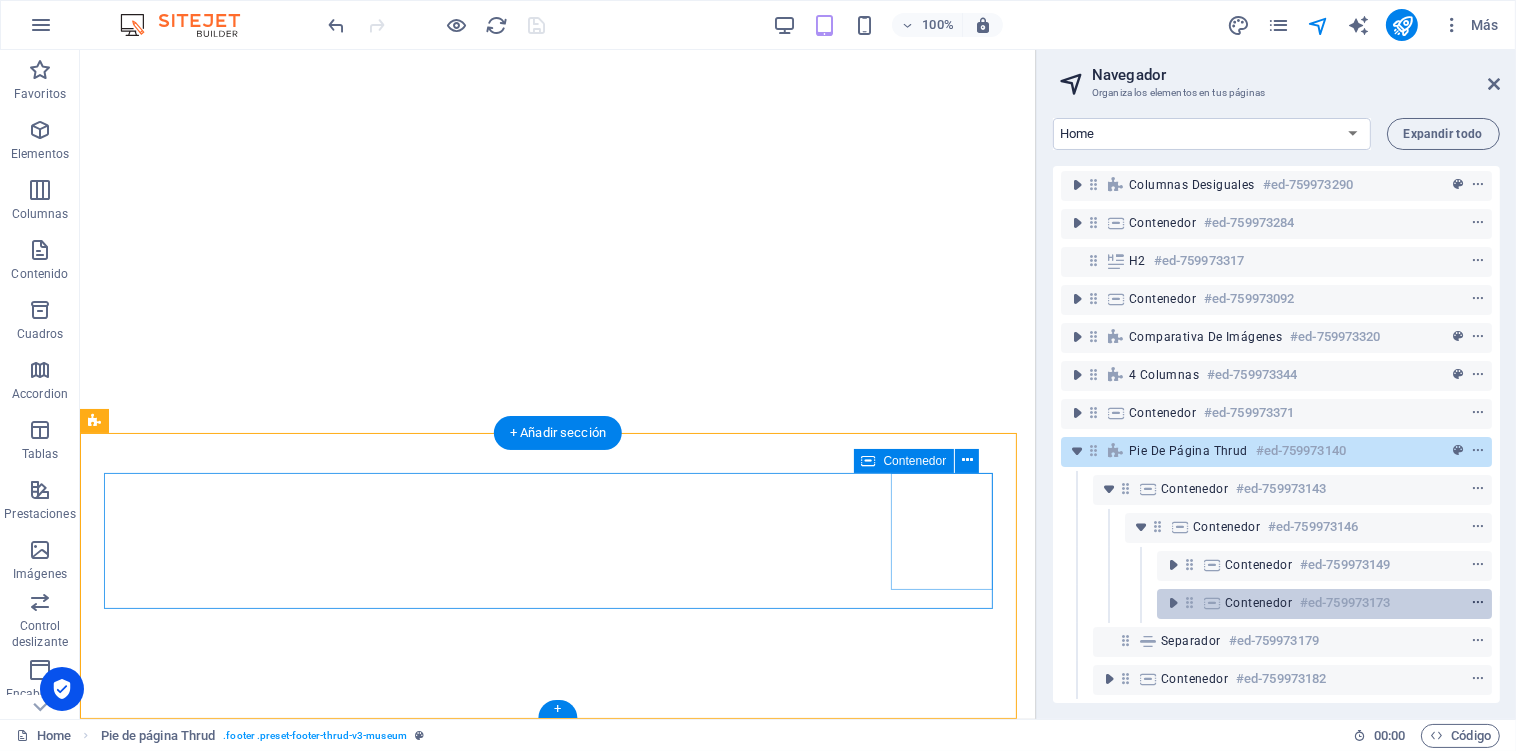 click at bounding box center (1478, 603) 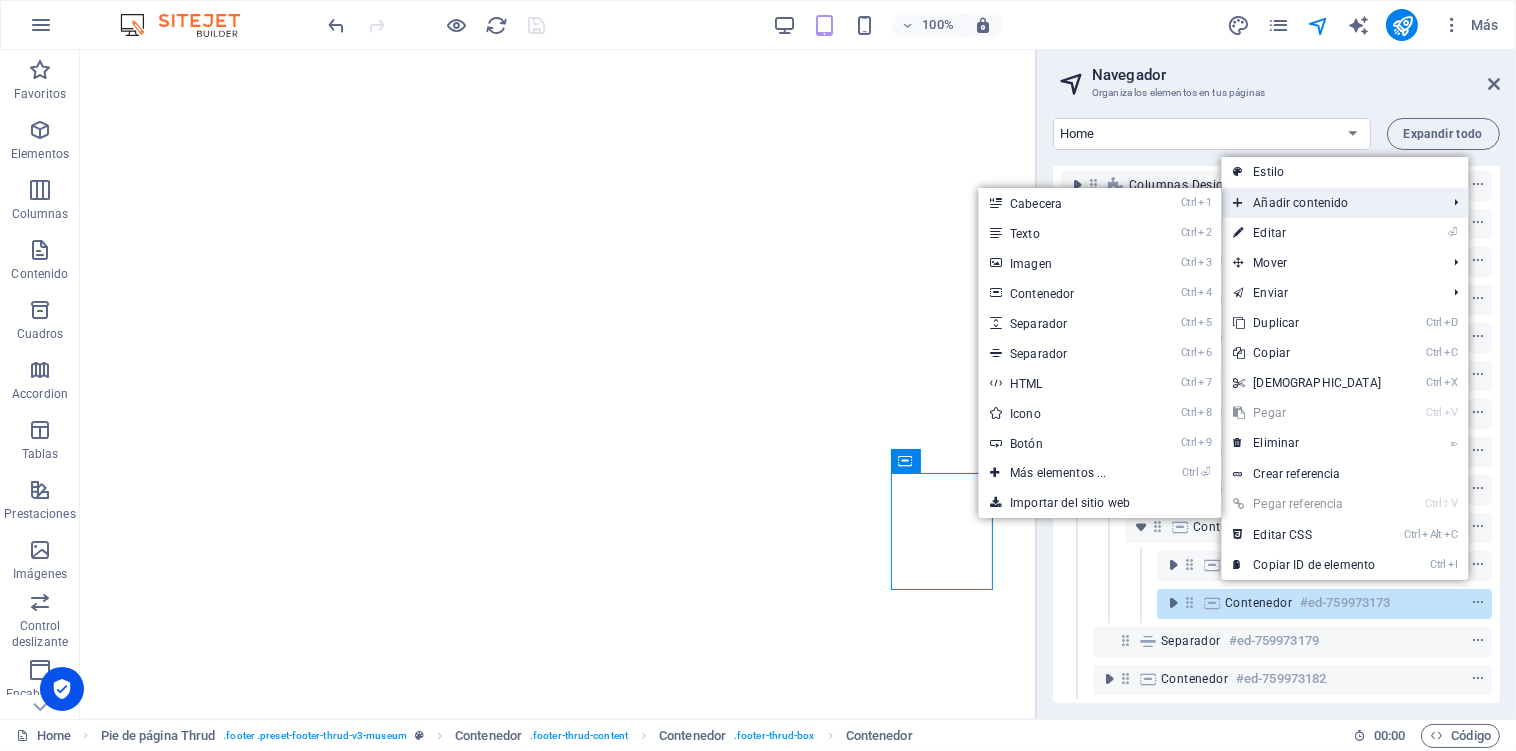 click on "Añadir contenido" at bounding box center [1329, 203] 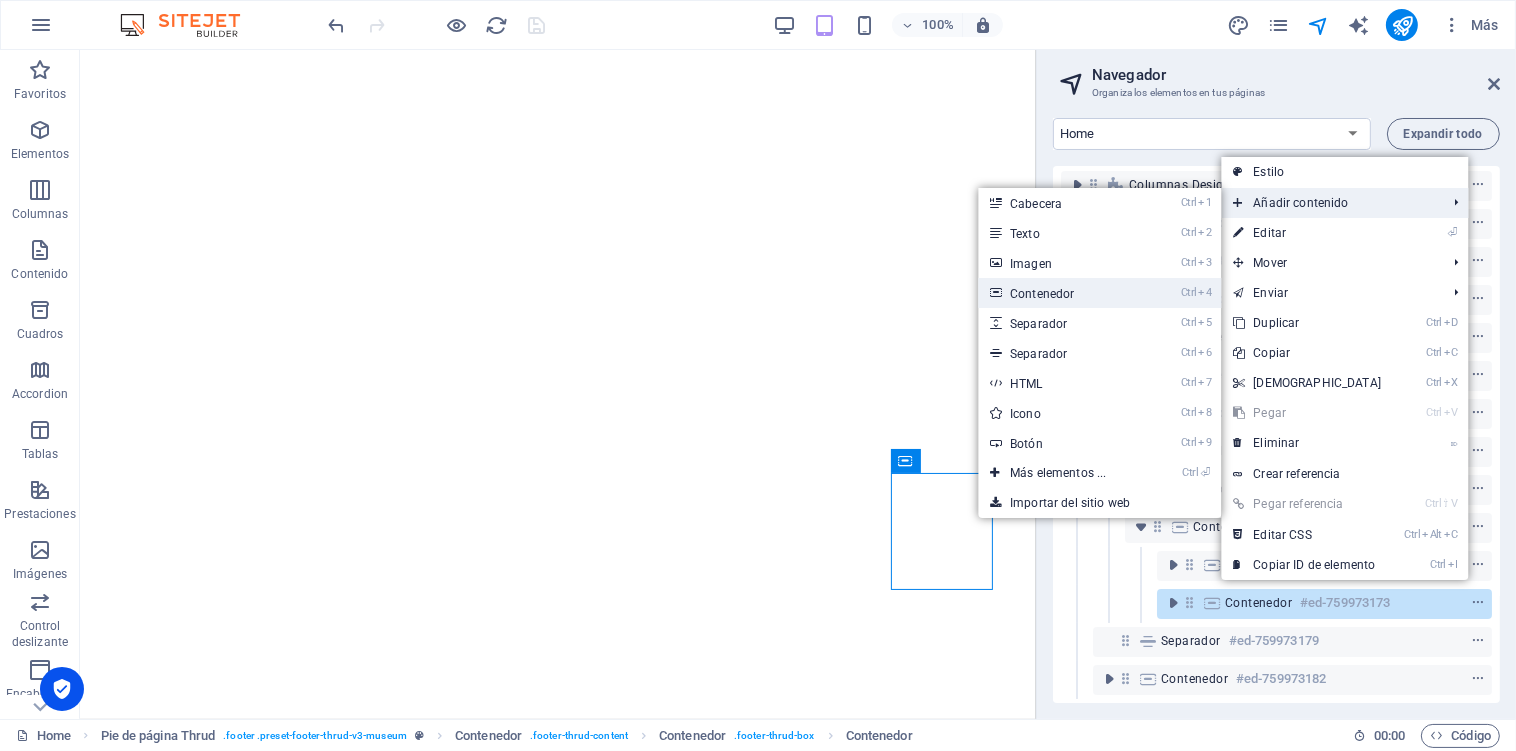 click on "Ctrl 4  Contenedor" at bounding box center [1099, 293] 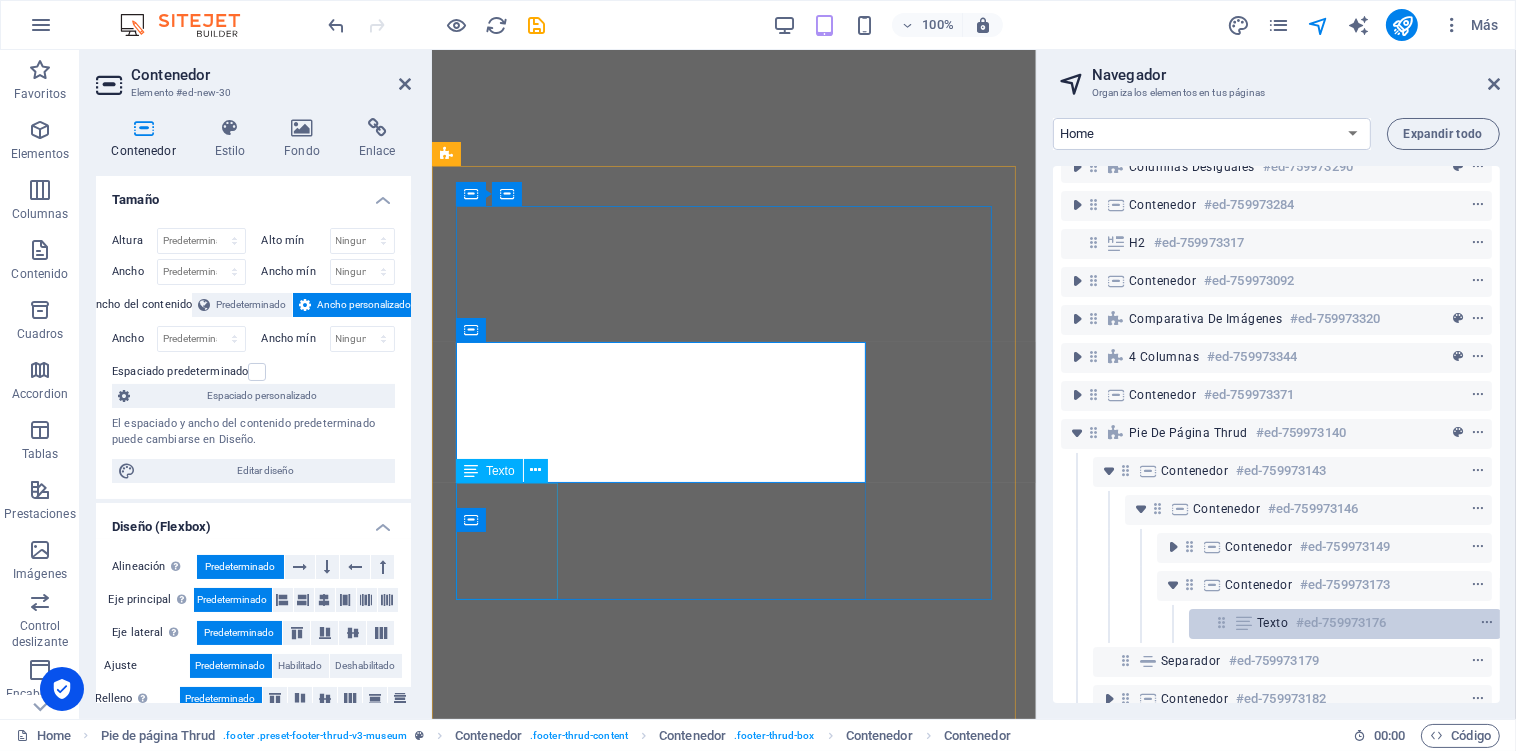 scroll, scrollTop: 135, scrollLeft: 0, axis: vertical 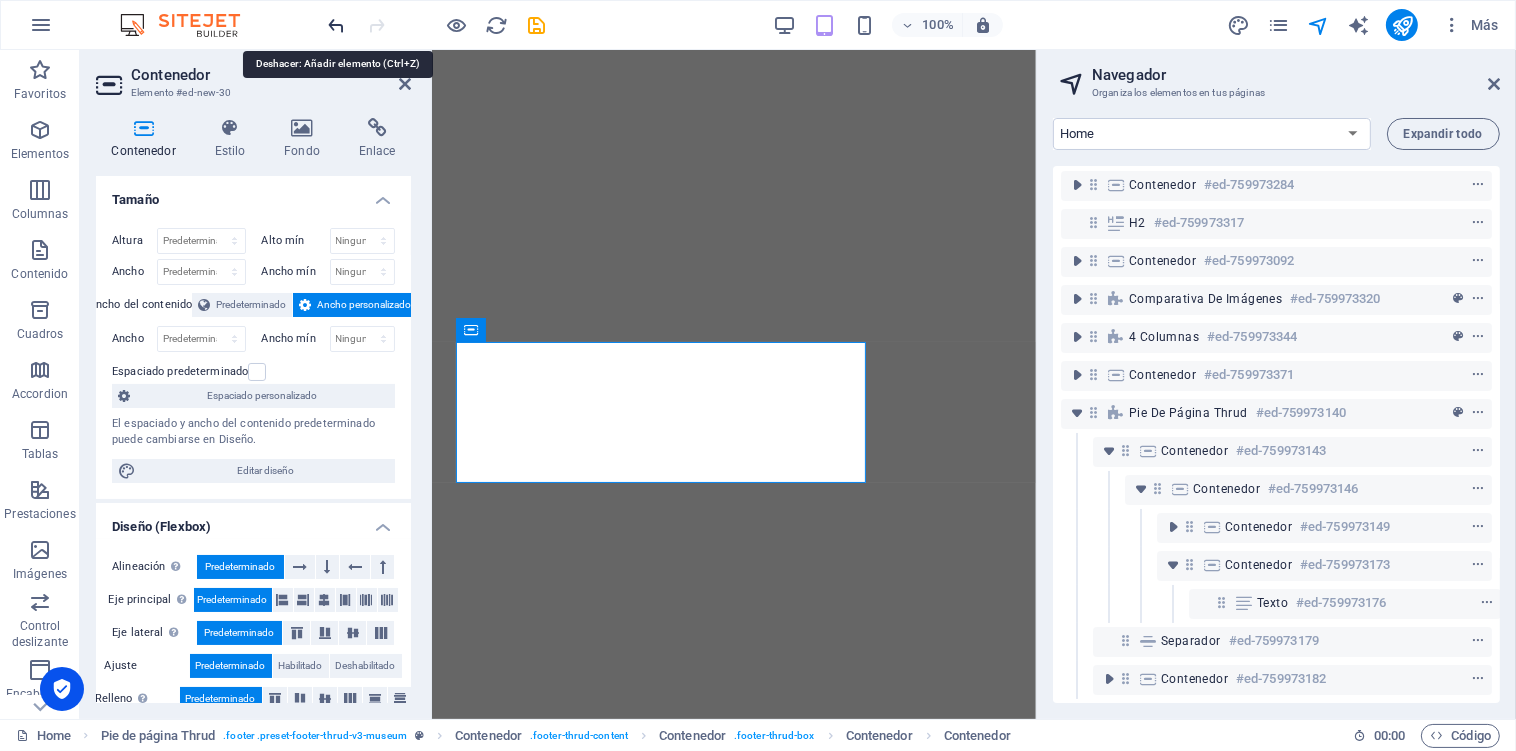 click at bounding box center (337, 25) 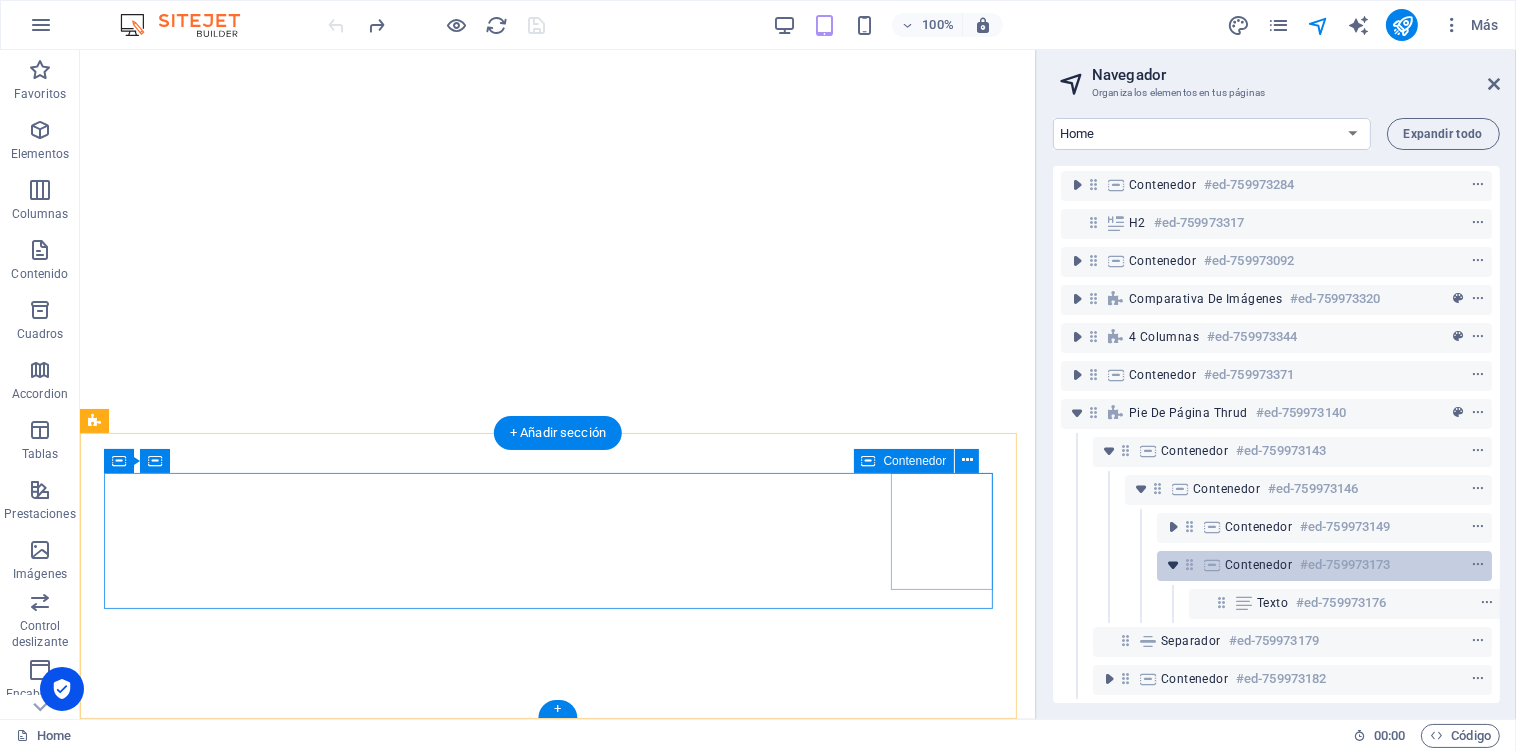 click at bounding box center (1173, 565) 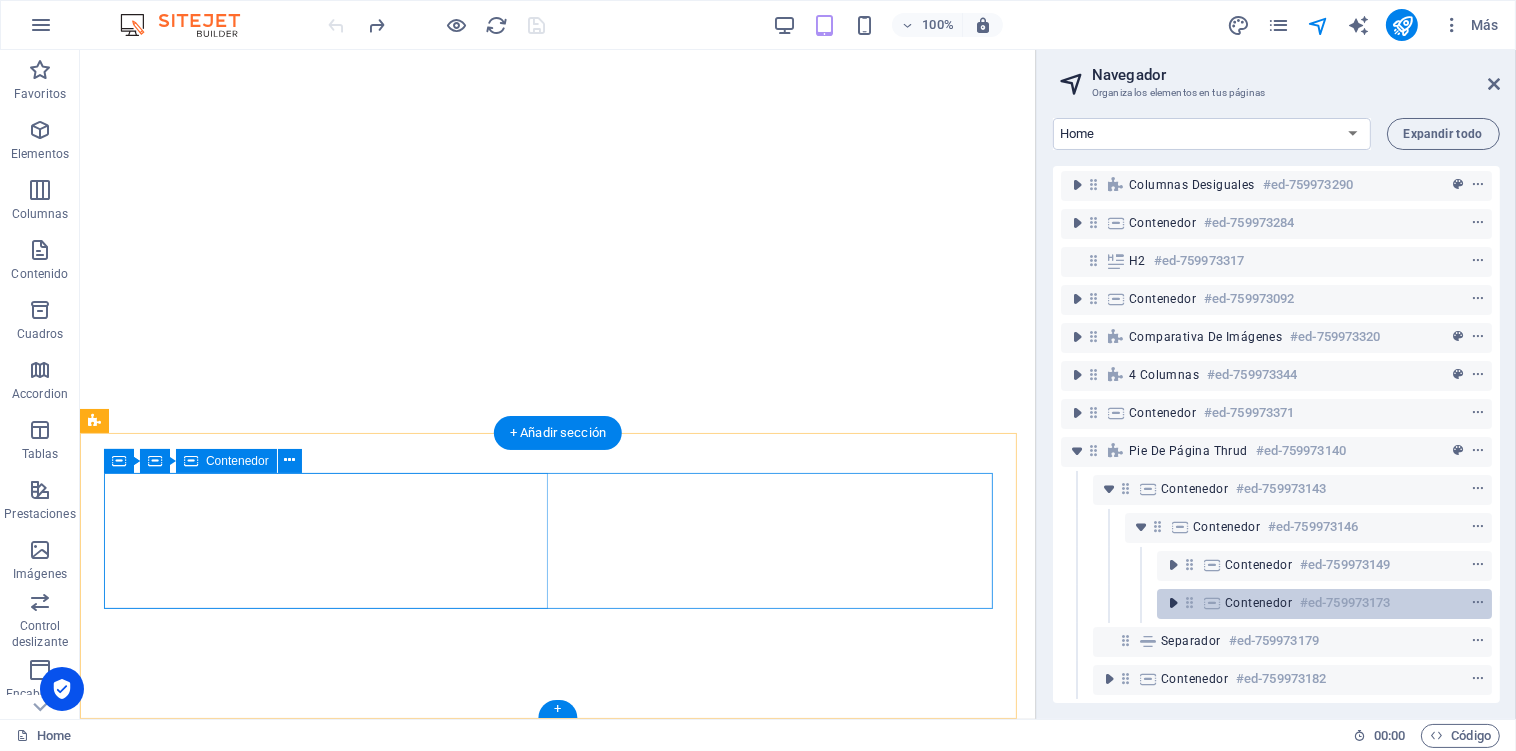 scroll, scrollTop: 97, scrollLeft: 0, axis: vertical 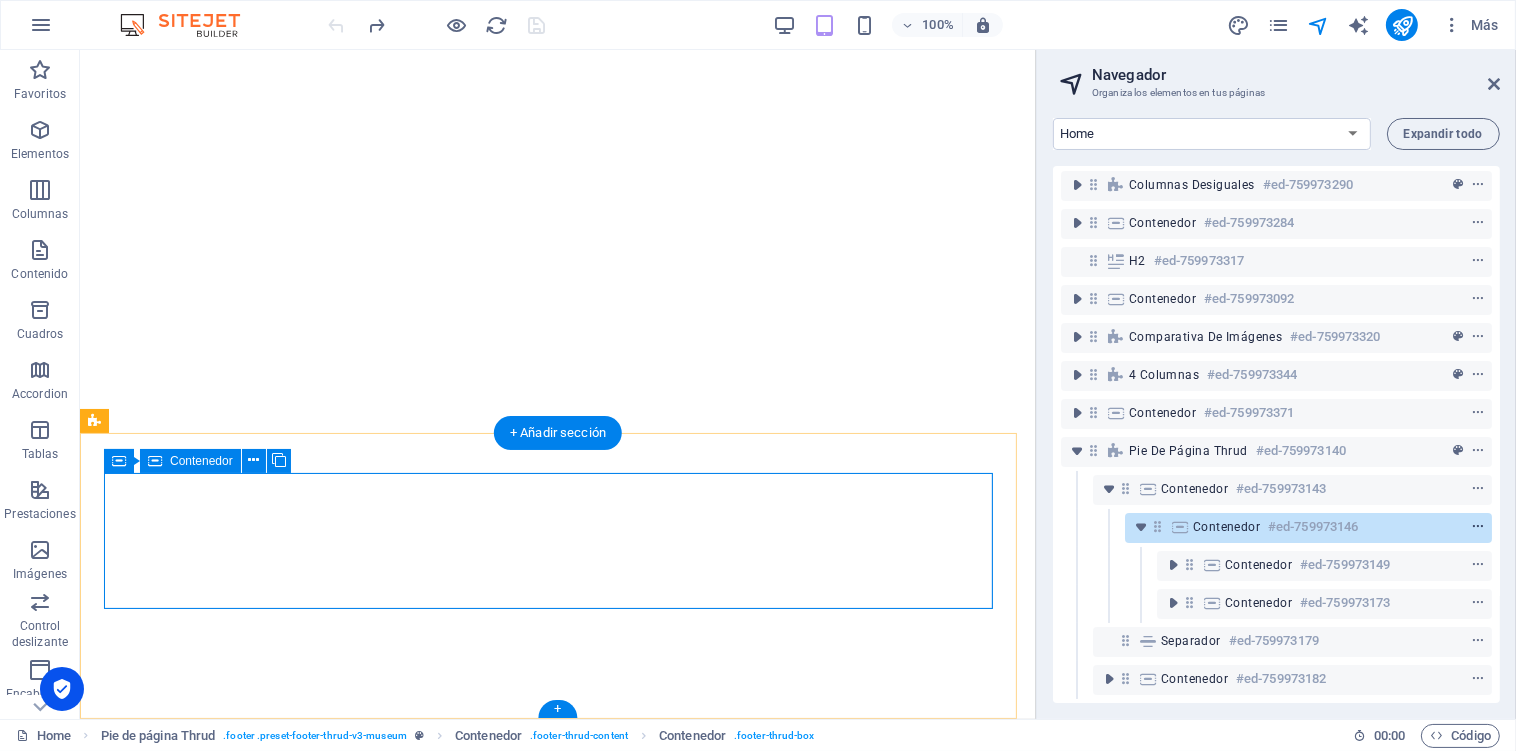 click at bounding box center (1478, 527) 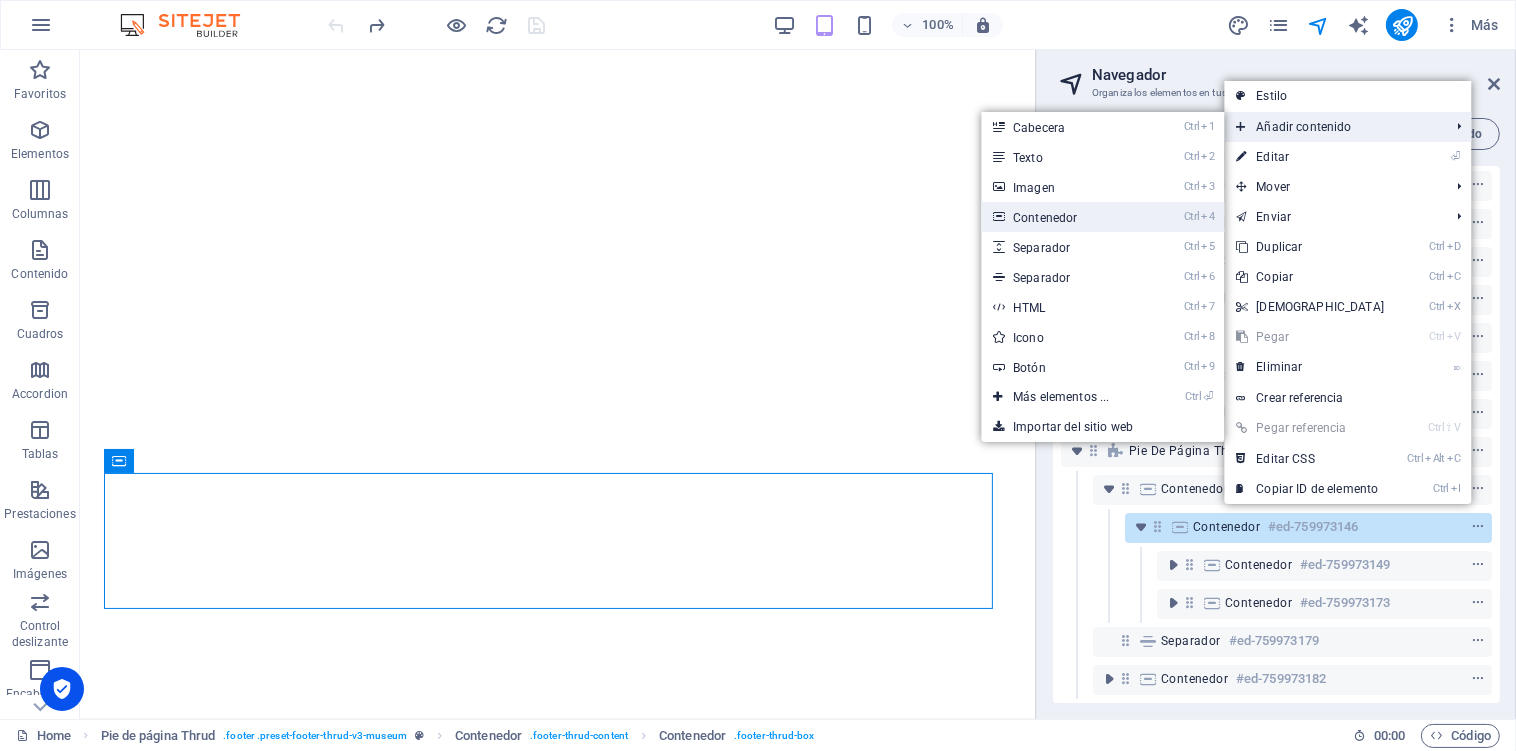 click on "Ctrl 4  Contenedor" at bounding box center (1065, 217) 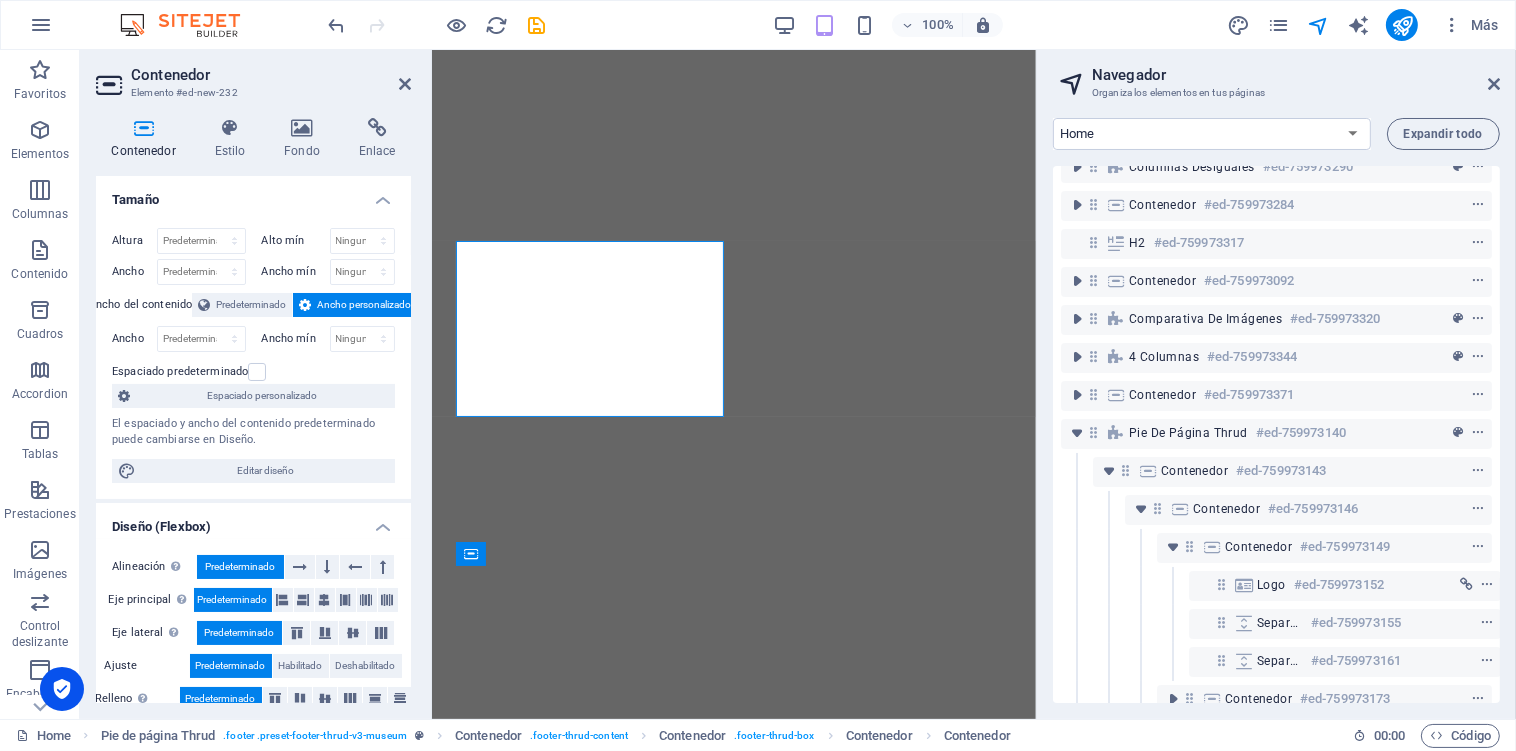 scroll, scrollTop: 211, scrollLeft: 0, axis: vertical 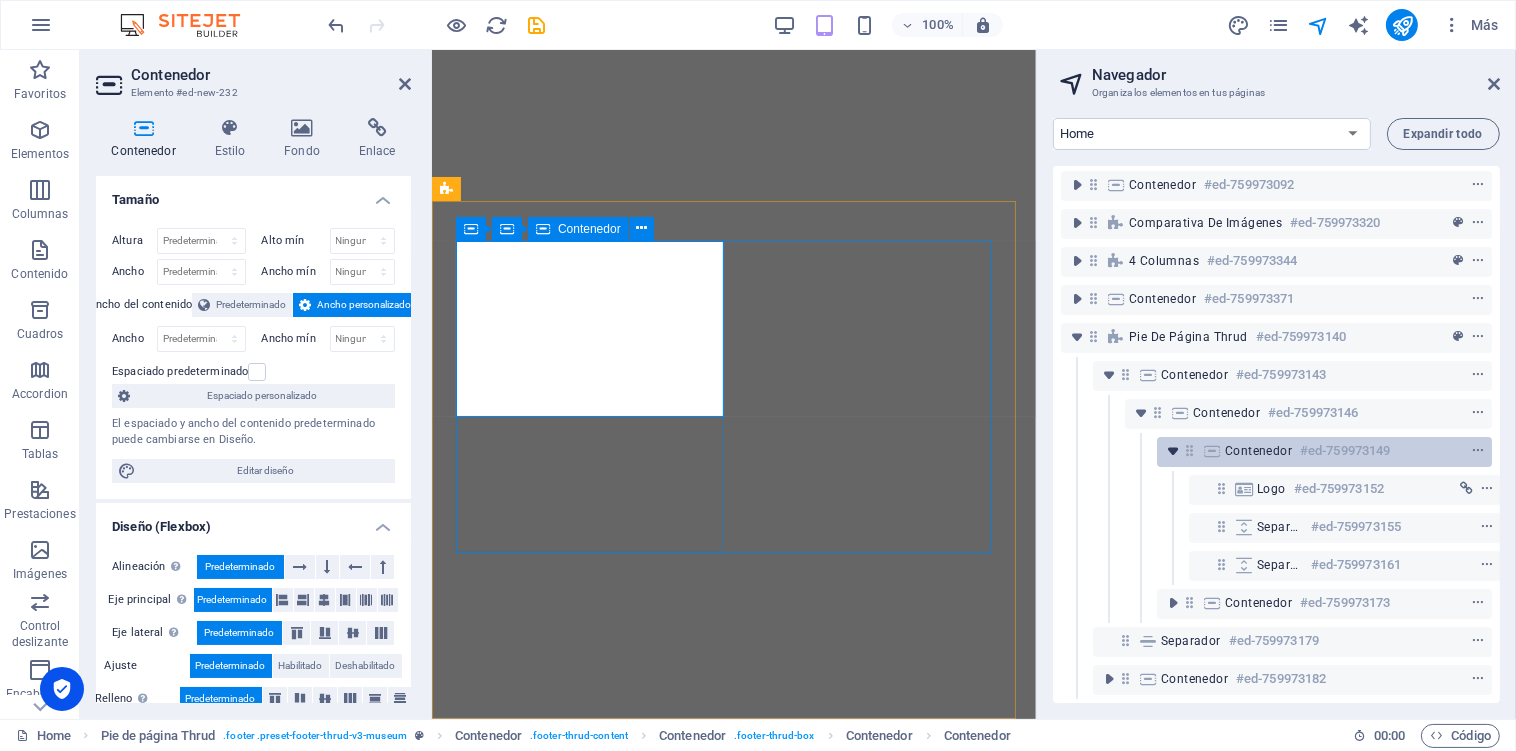 click at bounding box center [1173, 451] 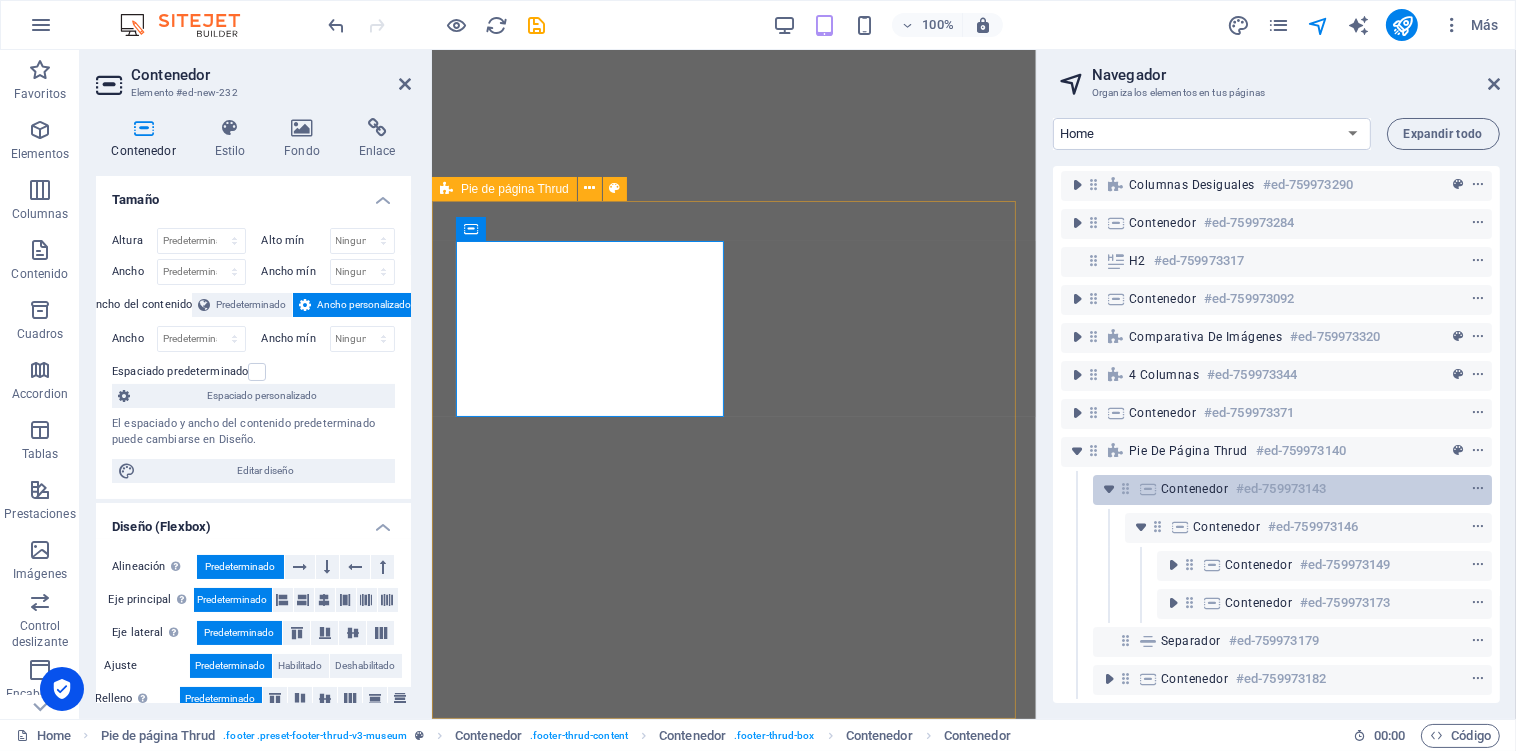 scroll, scrollTop: 97, scrollLeft: 0, axis: vertical 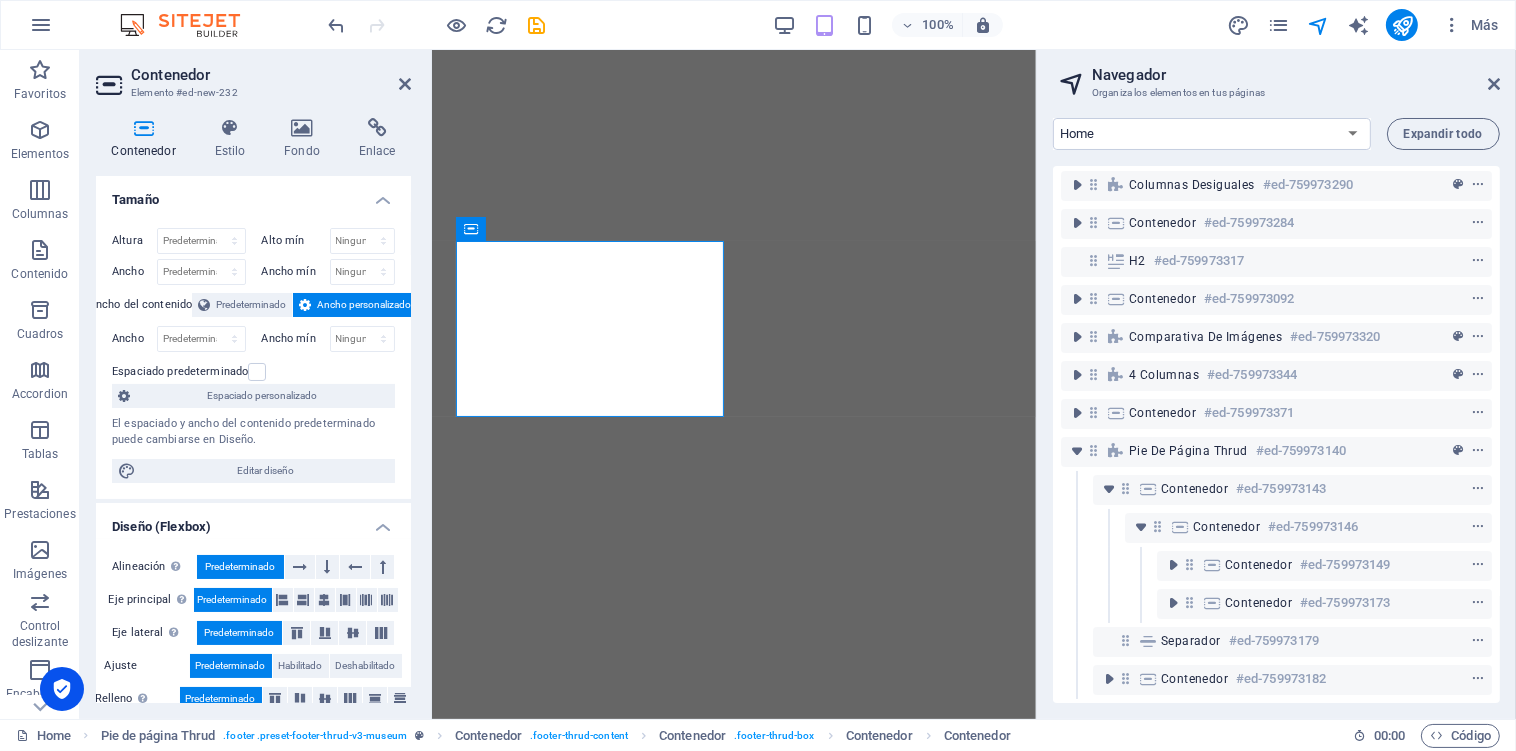 click at bounding box center (337, 25) 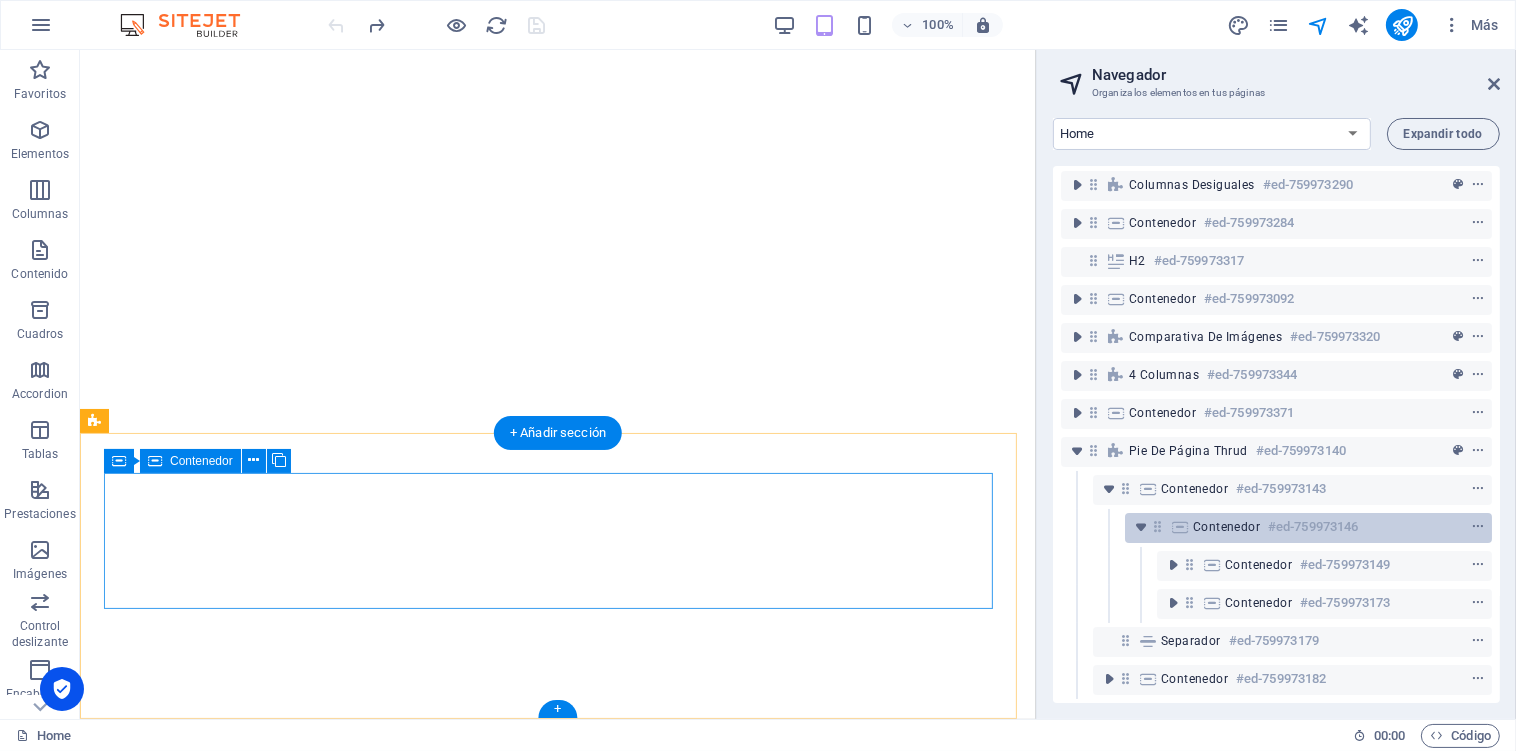 click at bounding box center (1180, 527) 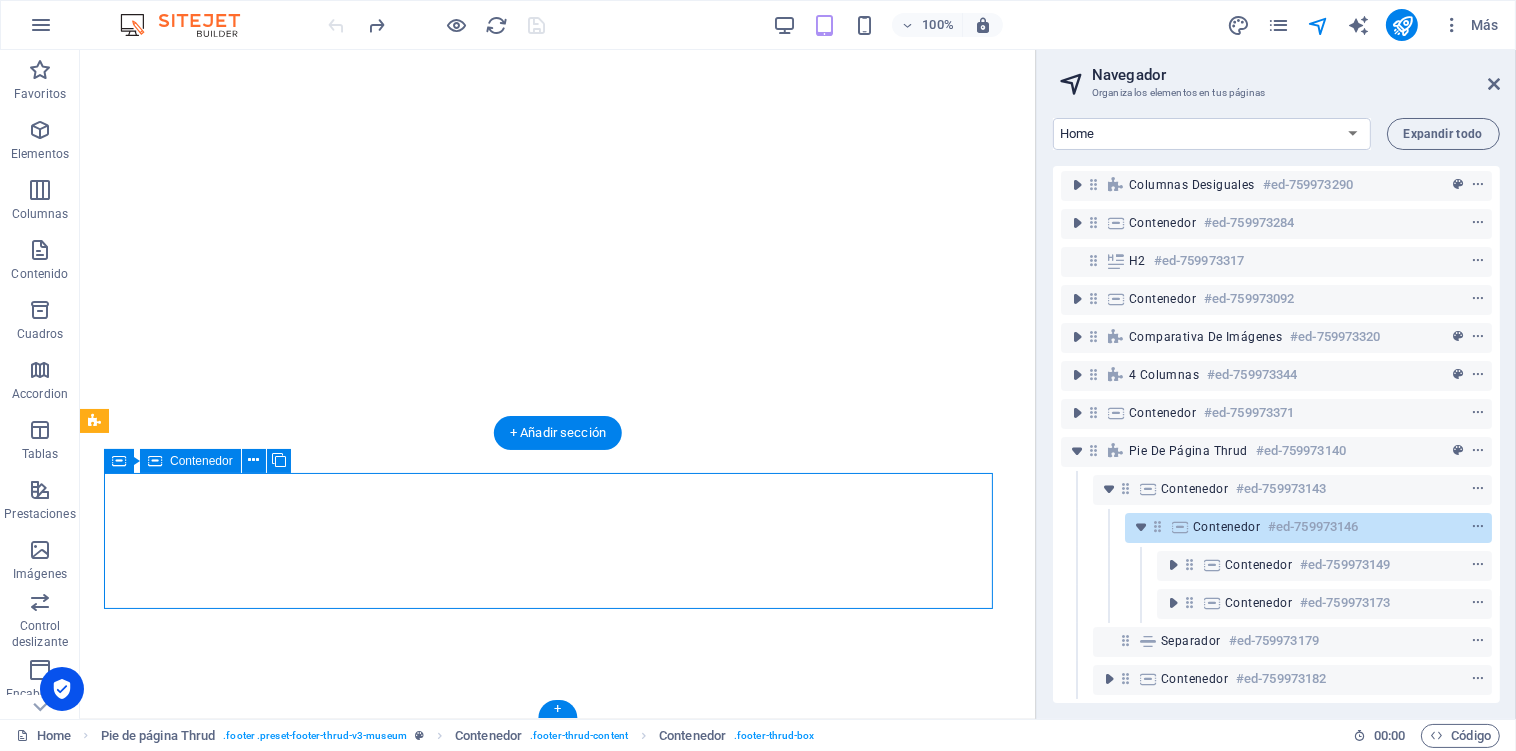 click on "Contenedor #ed-759973146" at bounding box center (1308, 528) 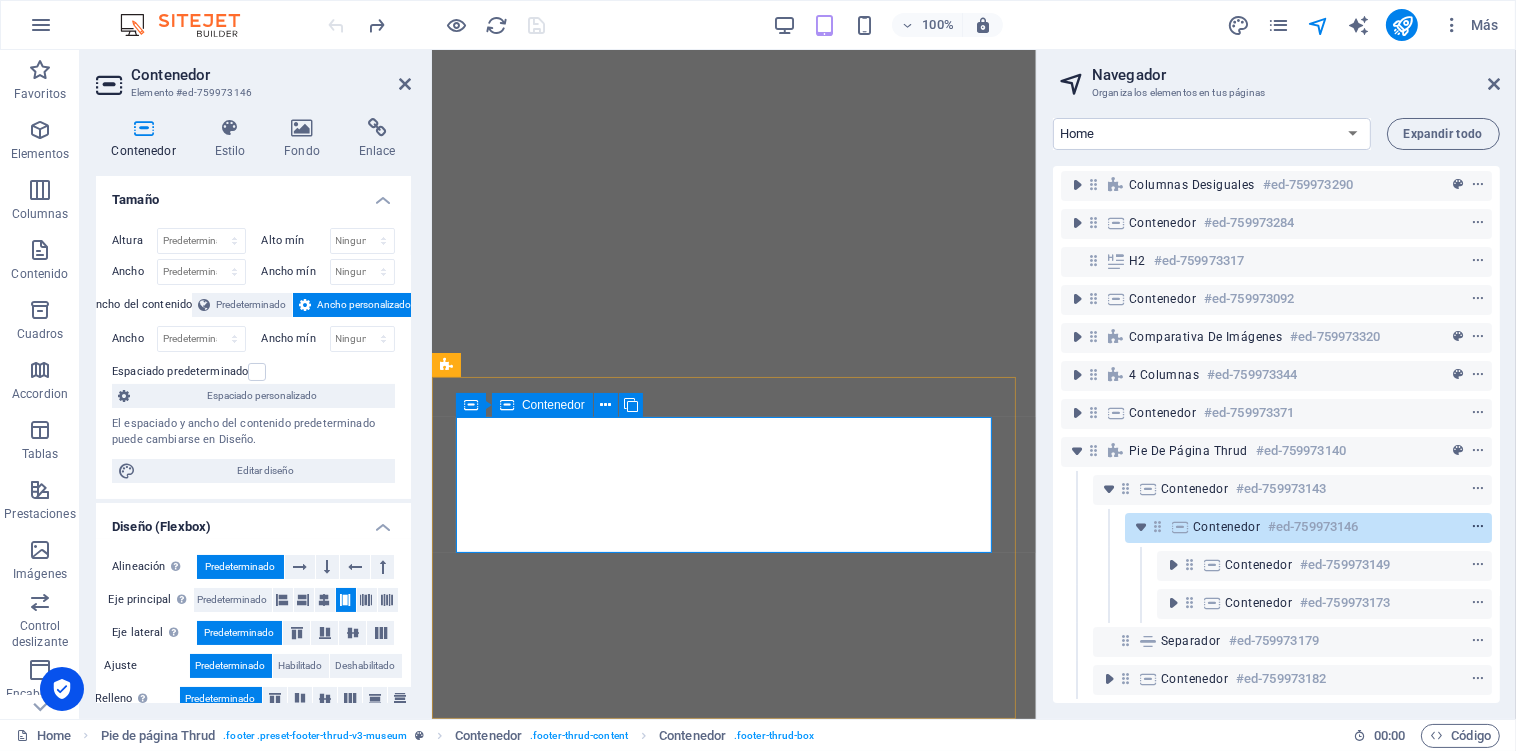 click at bounding box center [1478, 527] 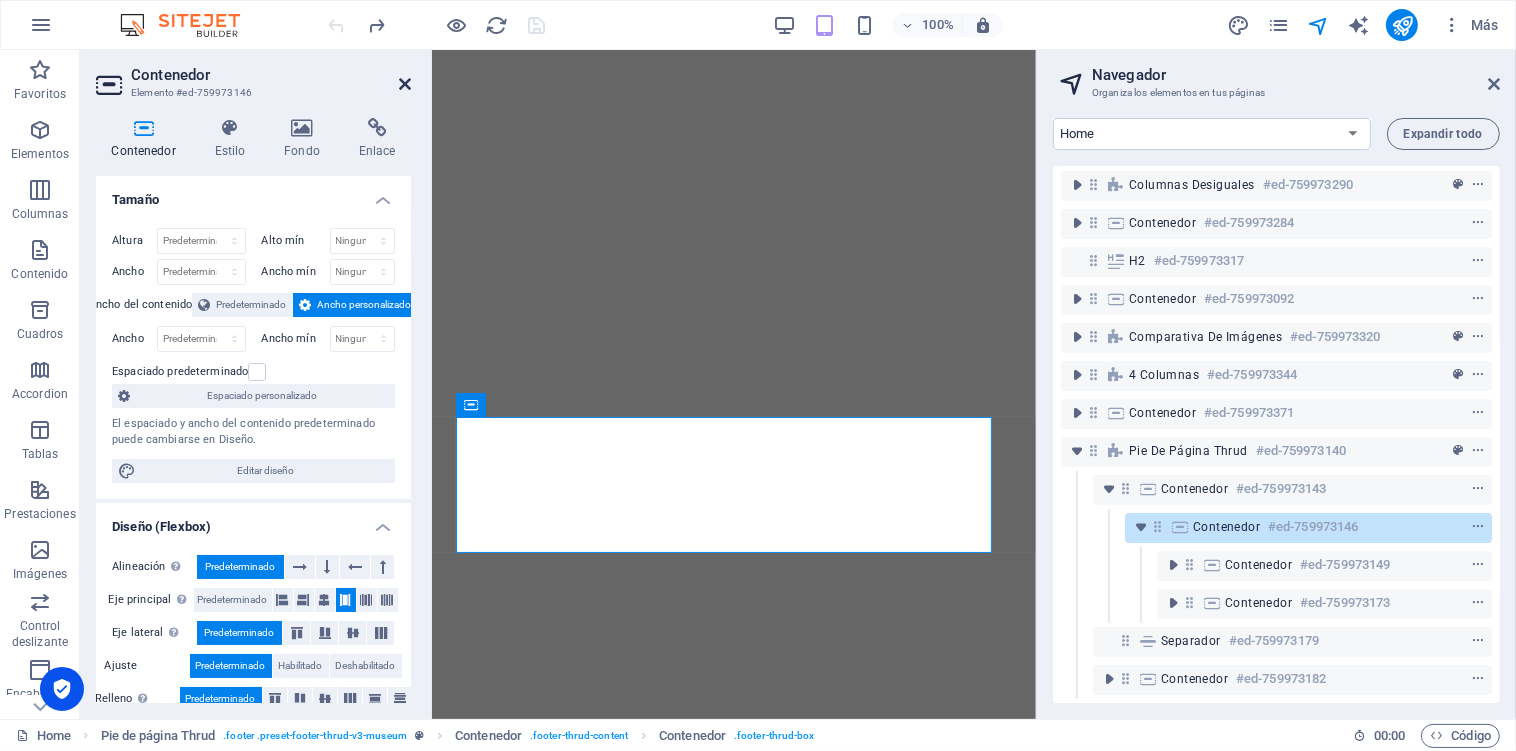 click at bounding box center (405, 84) 